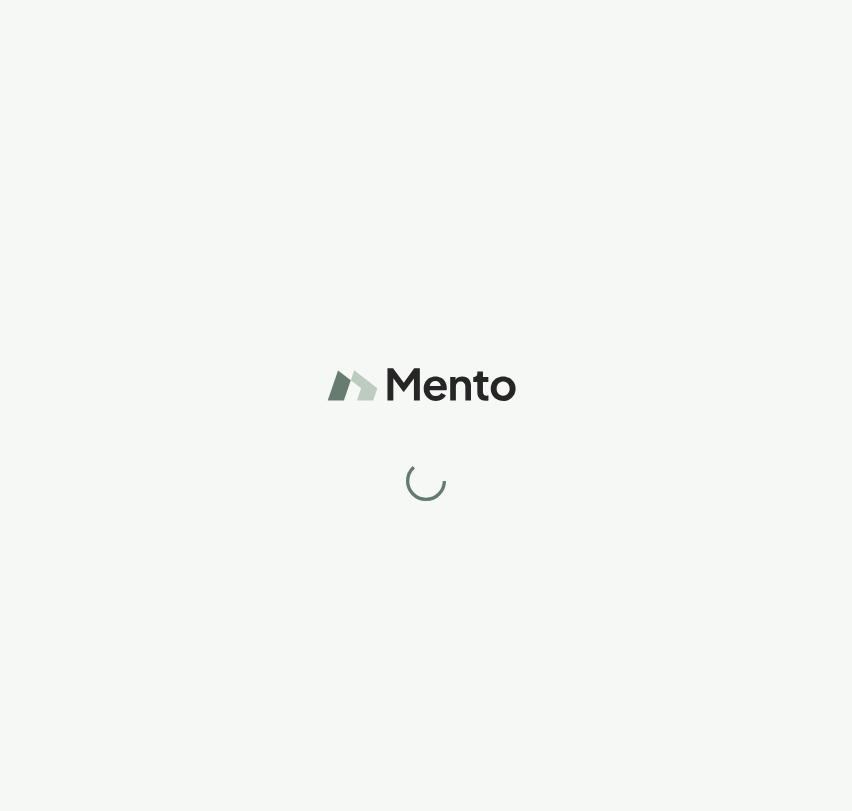 scroll, scrollTop: 0, scrollLeft: 0, axis: both 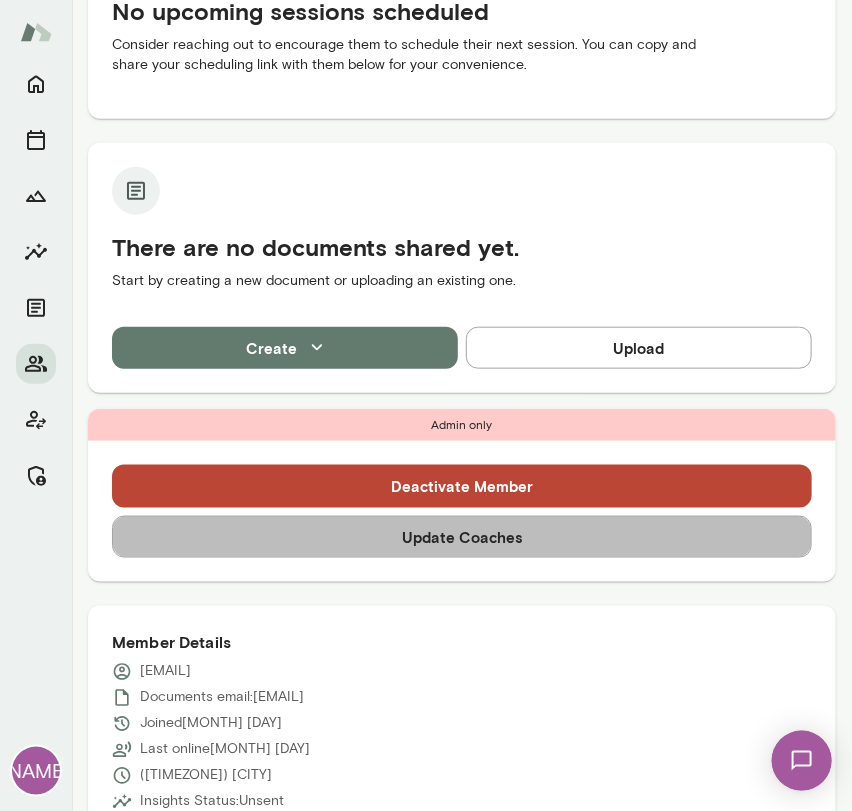 click on "Update Coaches" at bounding box center [462, 537] 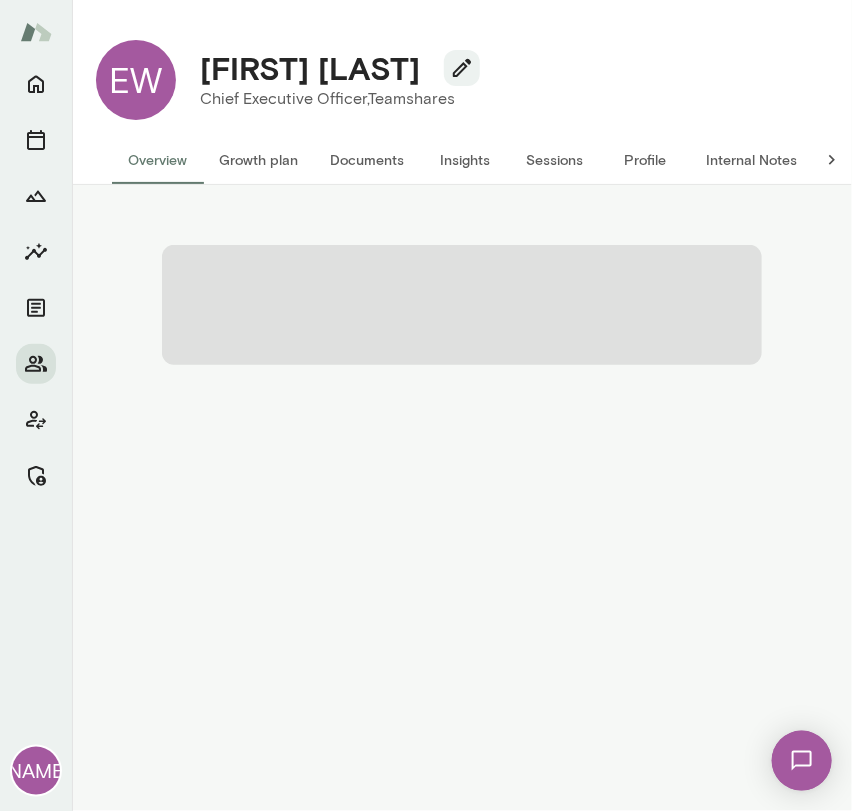 scroll, scrollTop: 0, scrollLeft: 0, axis: both 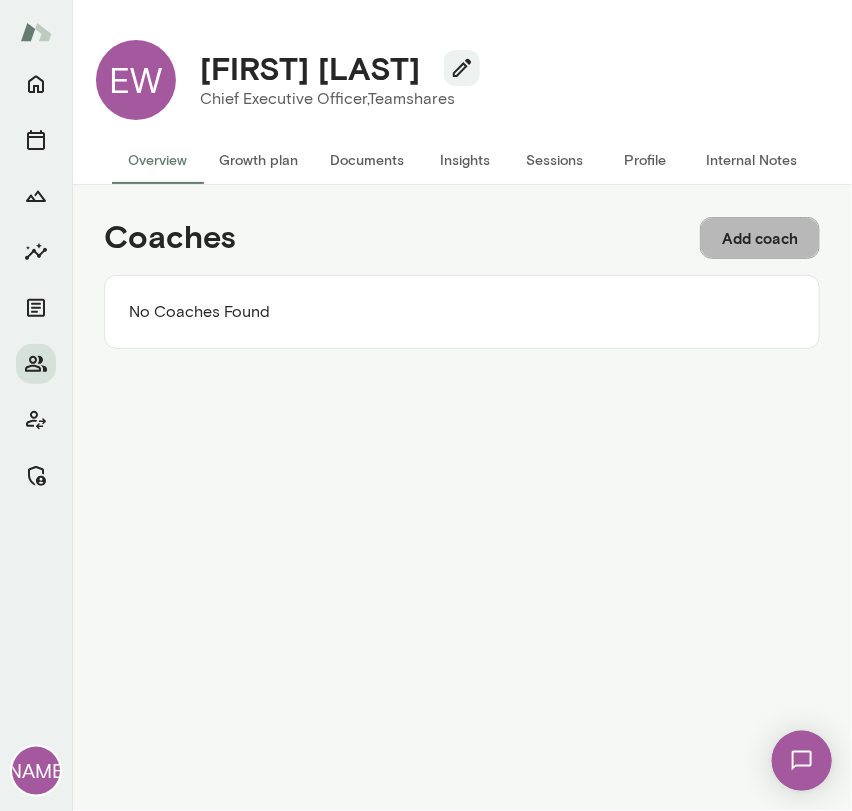 click on "Add coach" at bounding box center (760, 238) 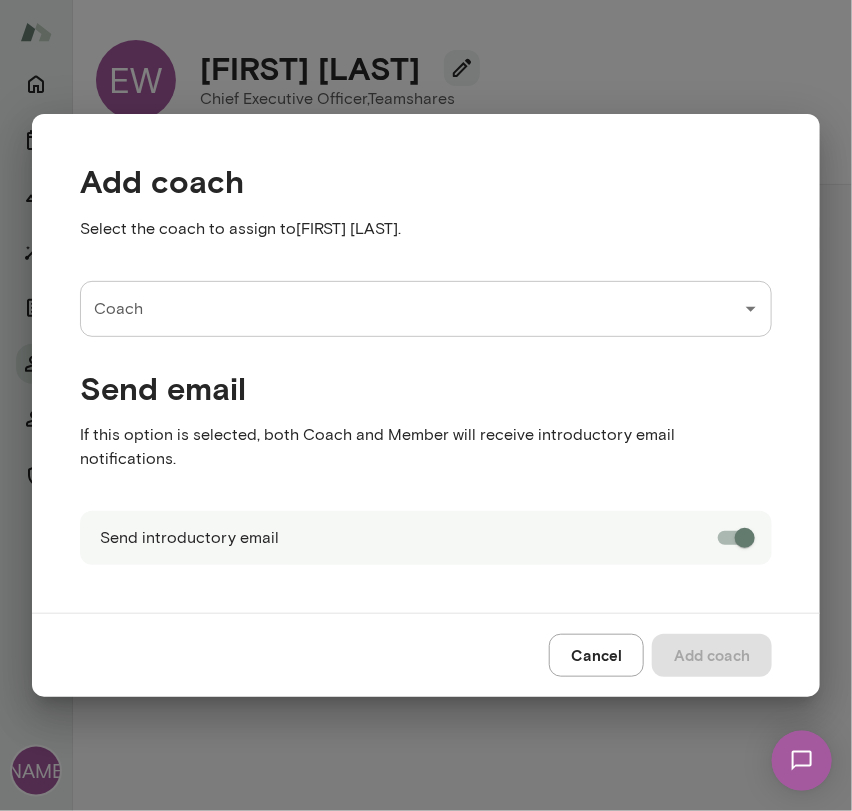 click on "Coach" at bounding box center [411, 309] 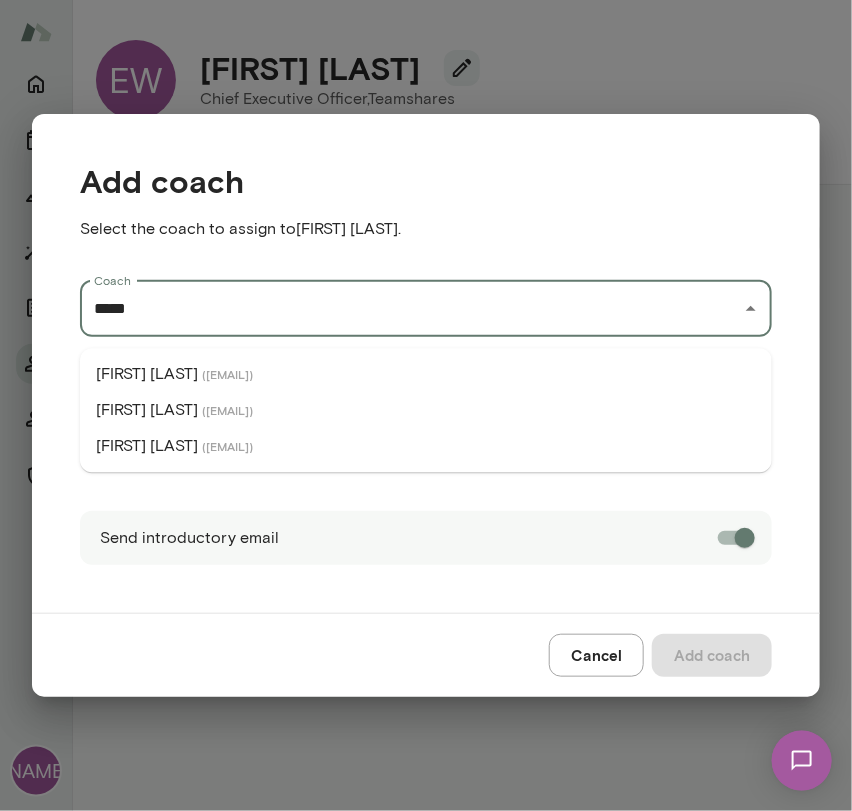 click on "( jenniferpalazzo@mento.co )" at bounding box center (227, 446) 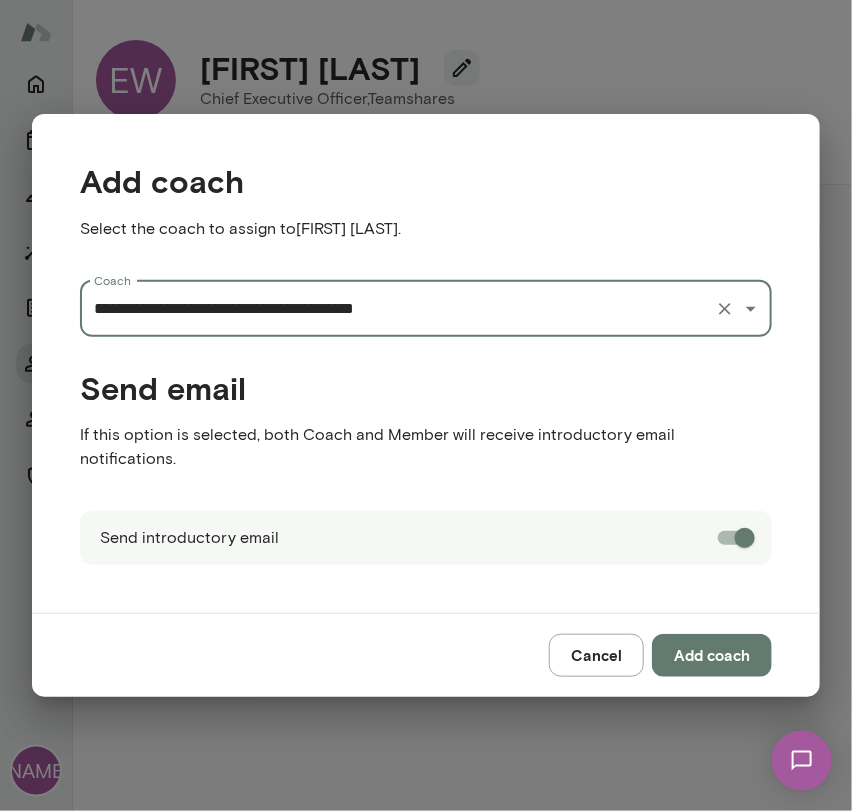 type on "**********" 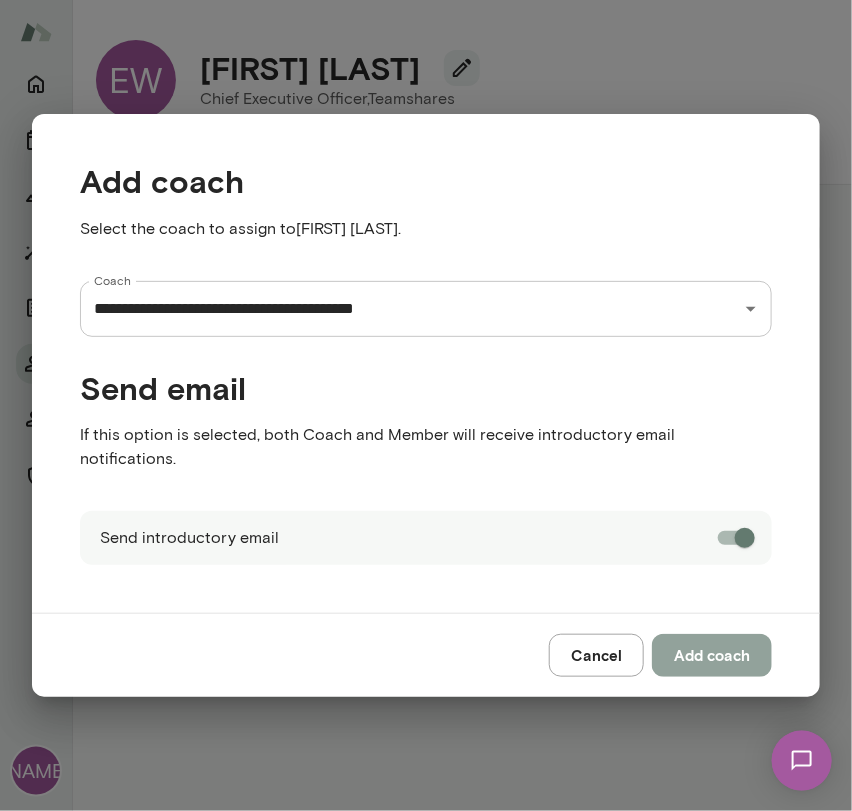 click on "Add coach" at bounding box center (712, 655) 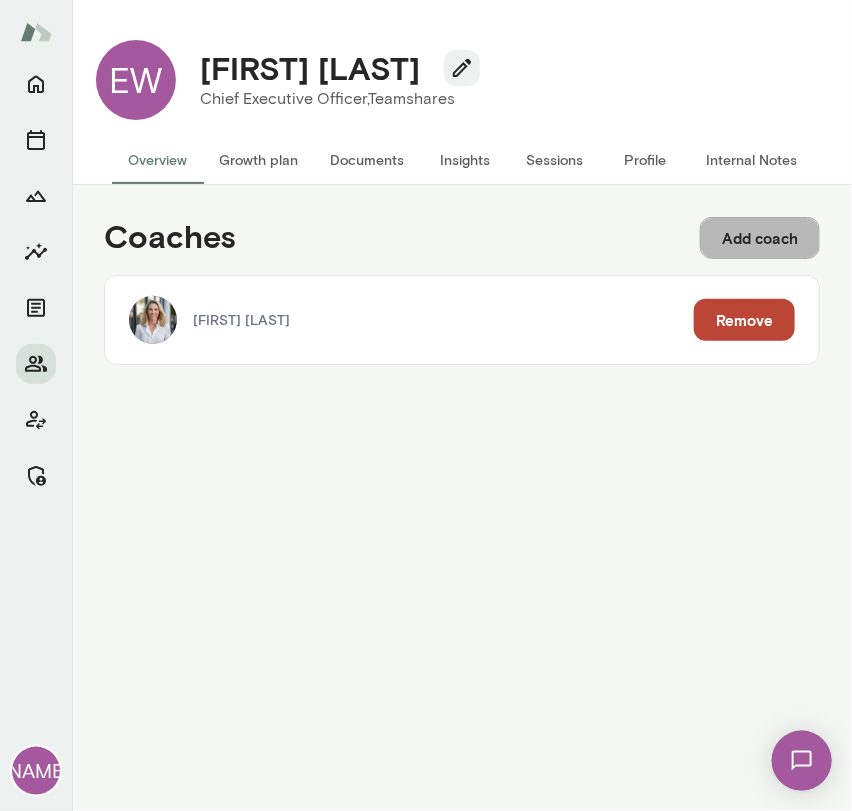 click on "Add coach" at bounding box center [760, 238] 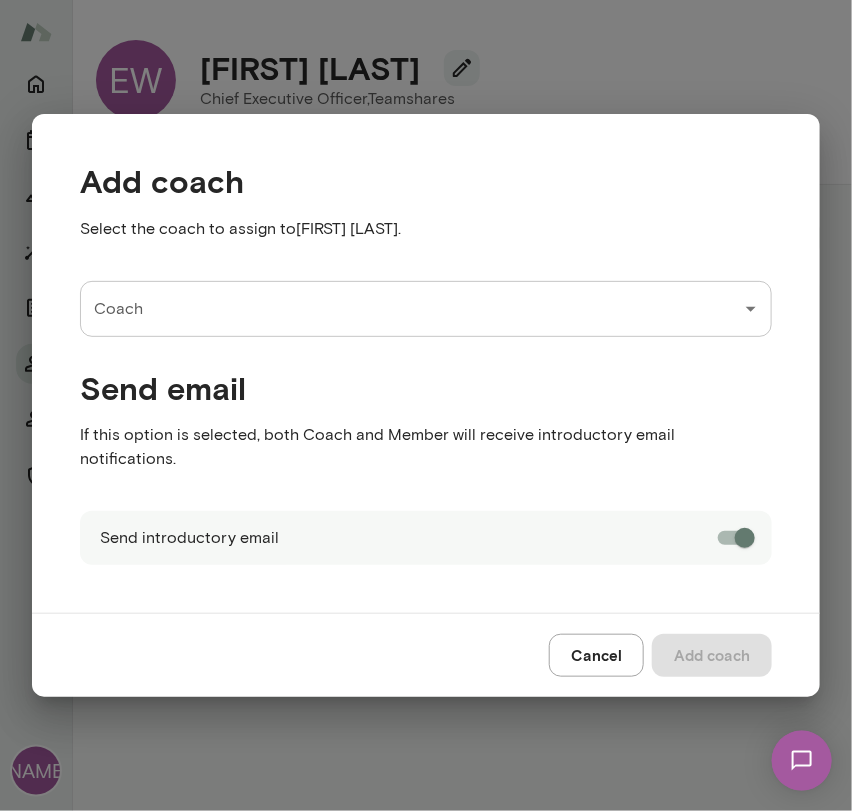 click on "Coach" at bounding box center [411, 309] 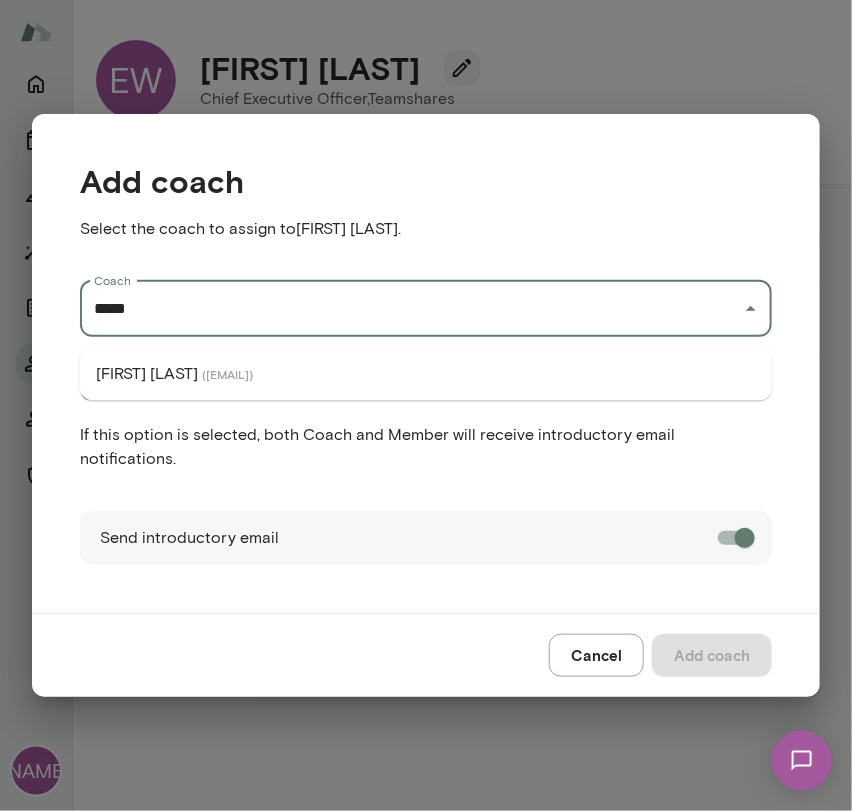 click on "Cheryl Mills ( cherylmills@mento.co )" at bounding box center [426, 374] 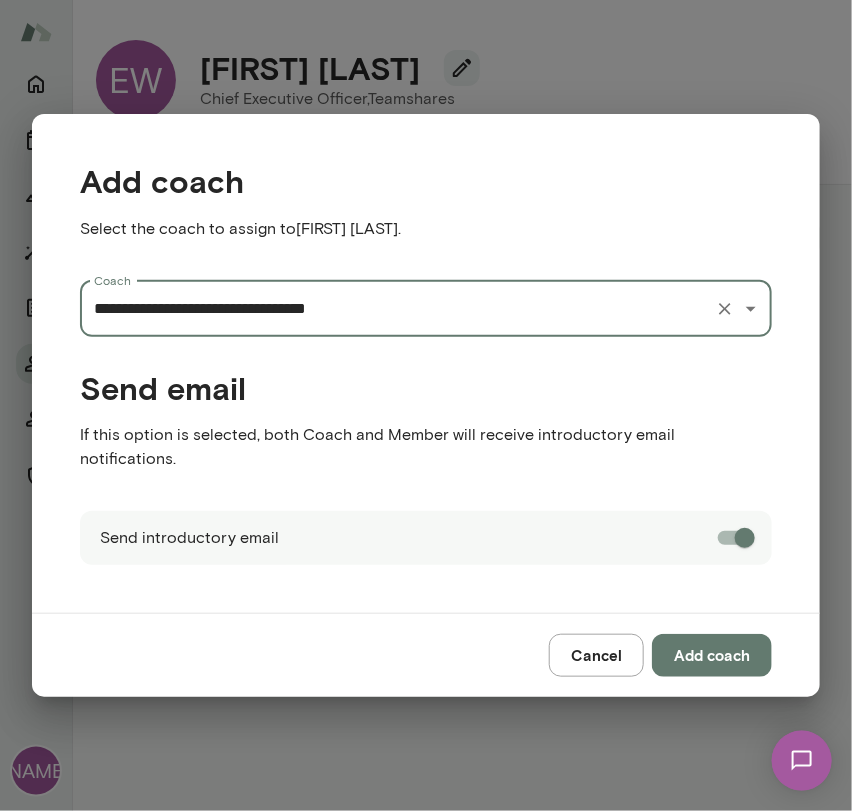 type on "**********" 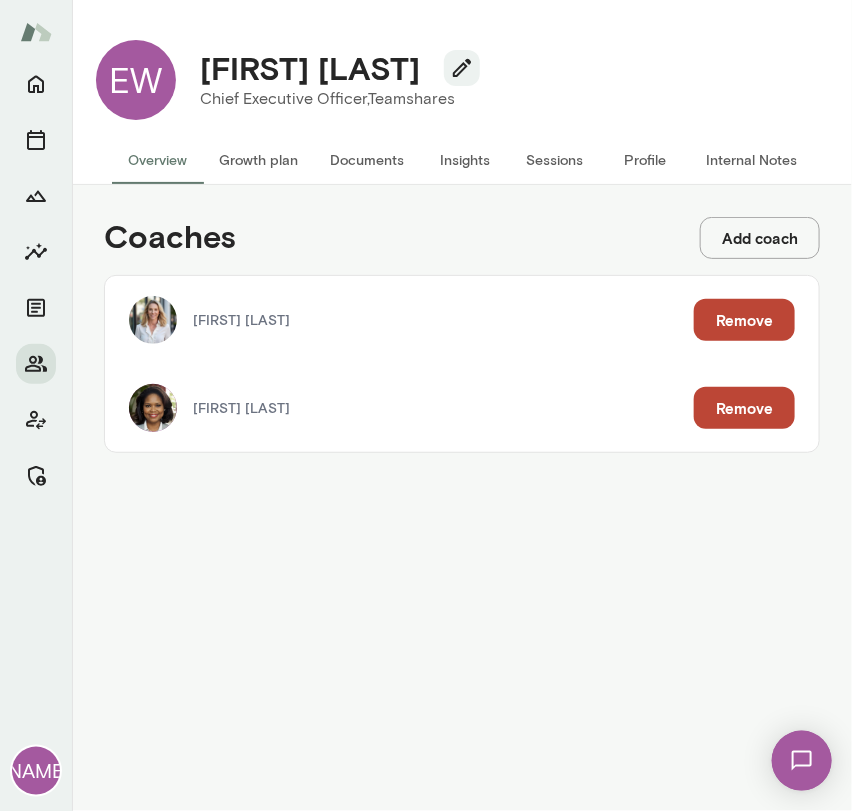 click on "Internal Notes" at bounding box center [751, 160] 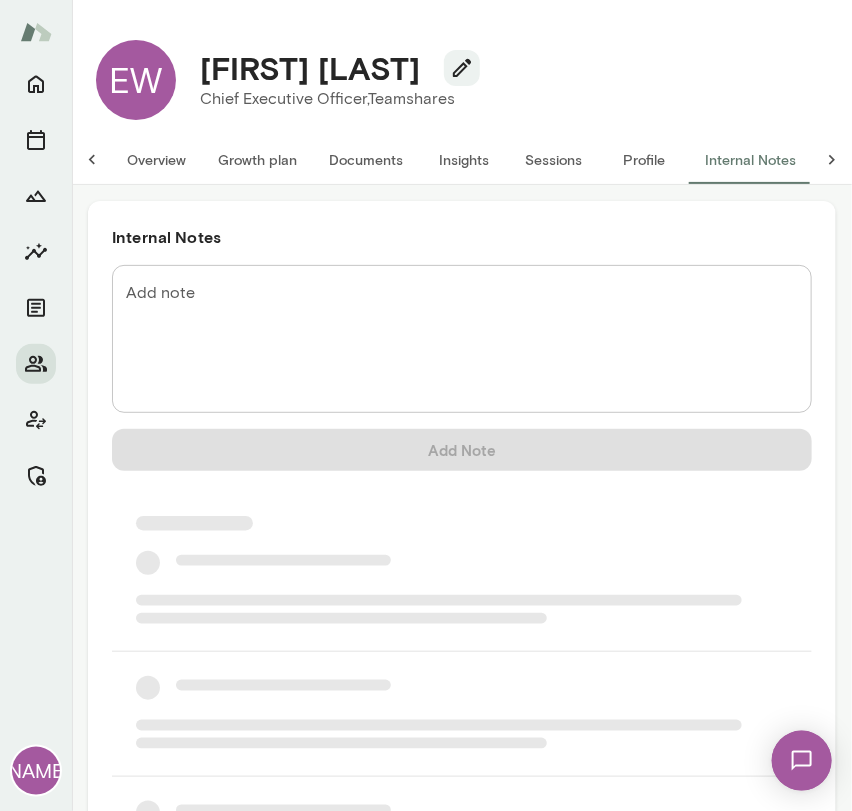 scroll, scrollTop: 0, scrollLeft: 16, axis: horizontal 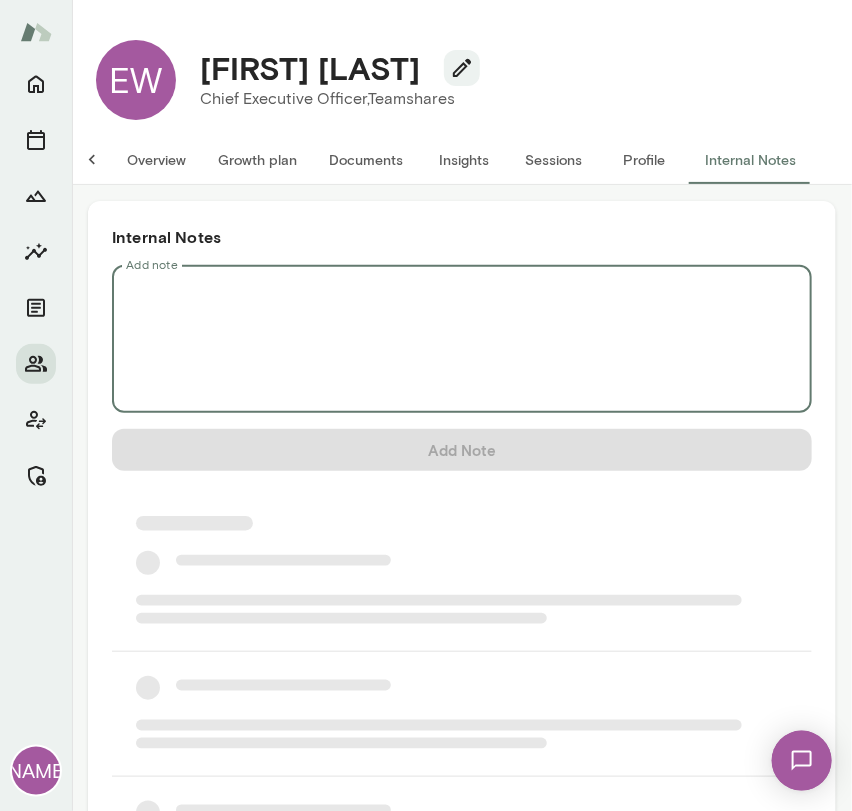 click on "Add note" at bounding box center [462, 339] 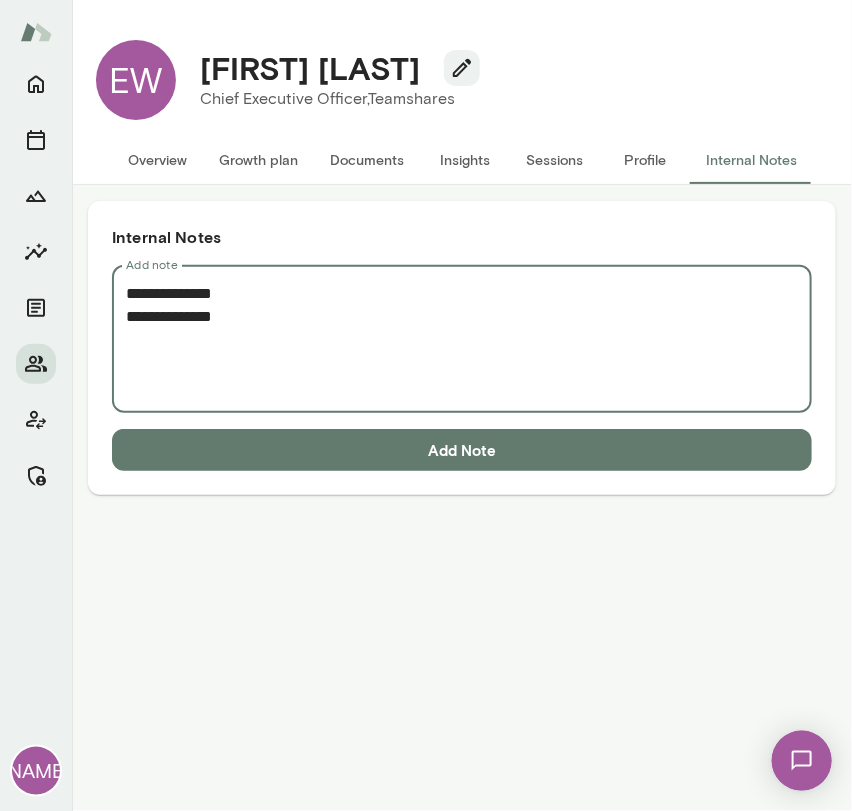 paste on "**********" 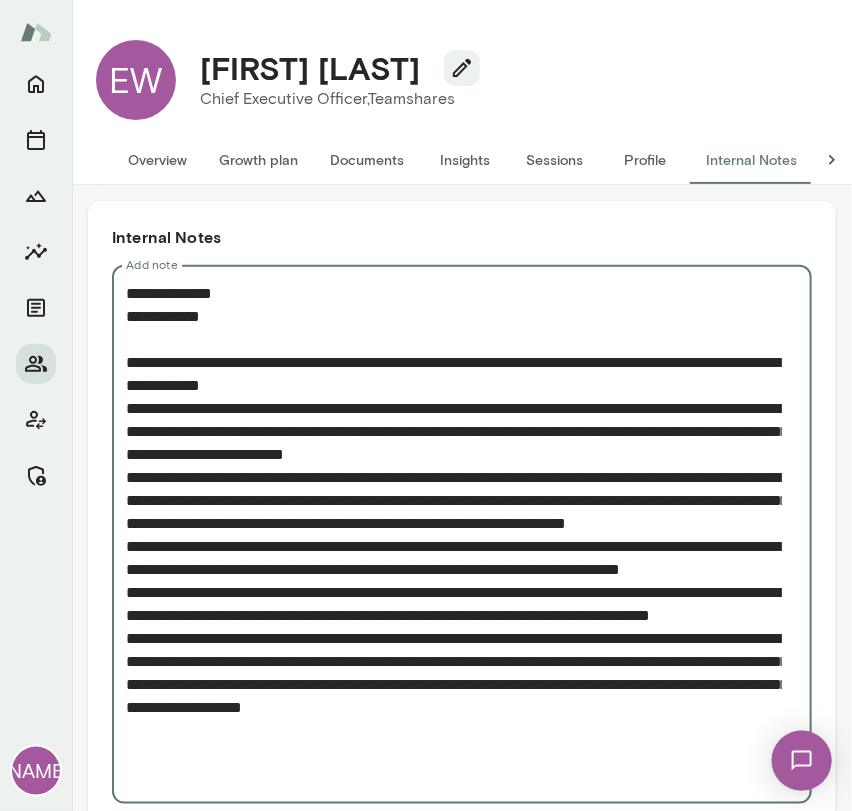 click on "Add note" at bounding box center (454, 535) 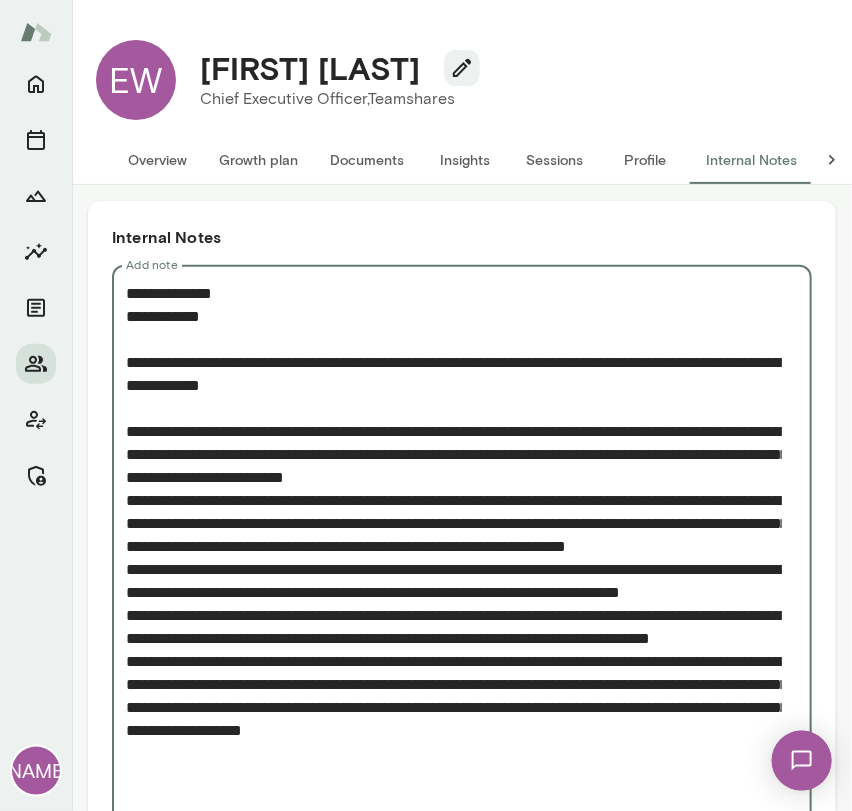click on "* Add note" at bounding box center (462, 546) 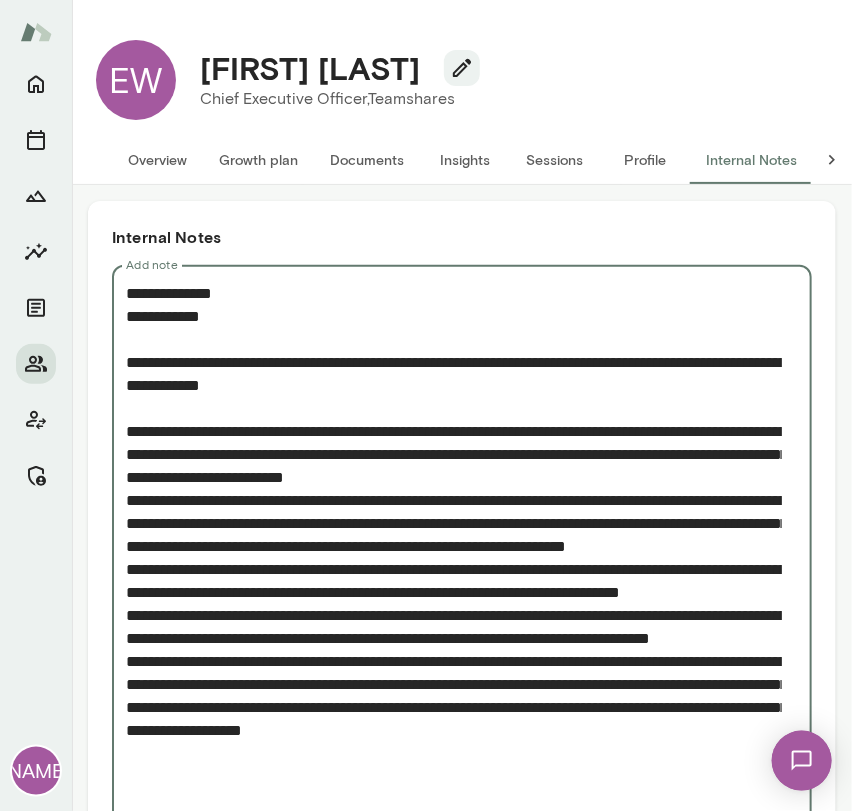 click on "Add note" at bounding box center [454, 546] 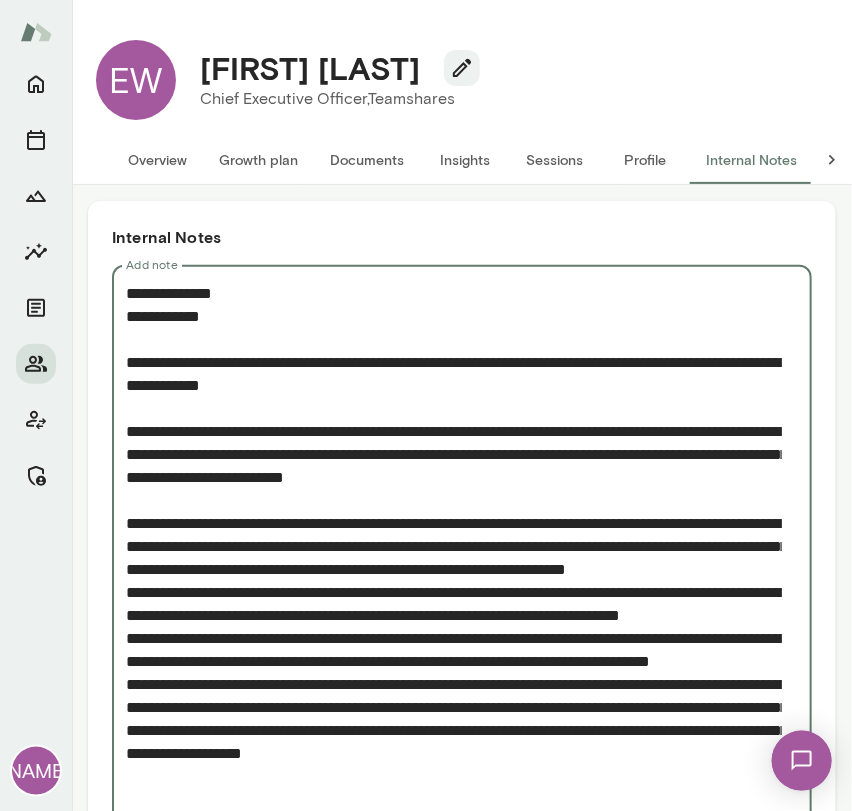 click on "Add note" at bounding box center (454, 558) 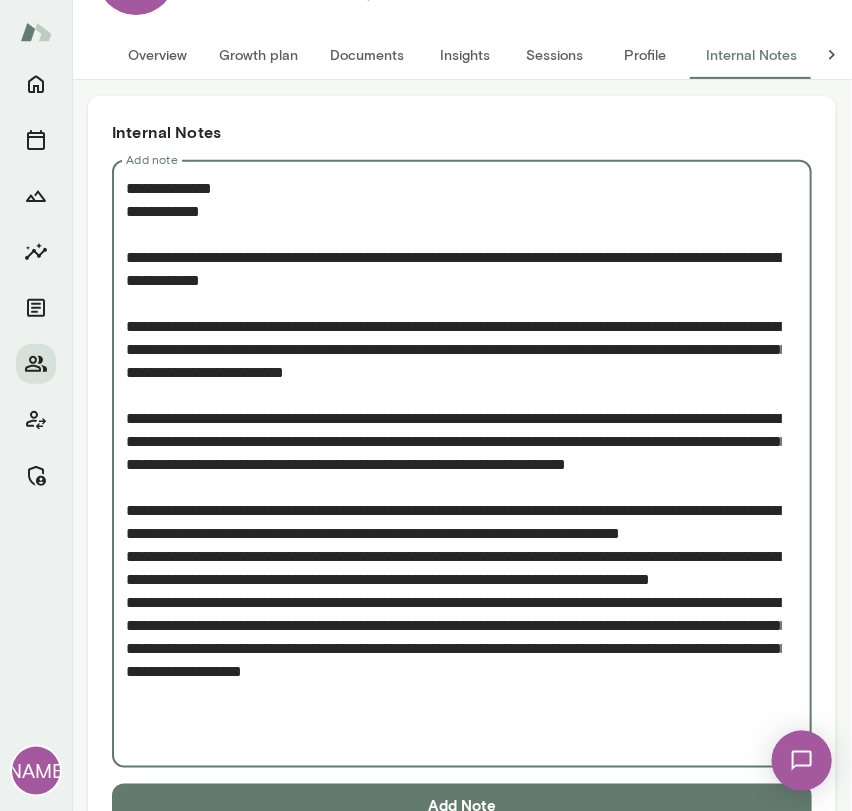 scroll, scrollTop: 106, scrollLeft: 0, axis: vertical 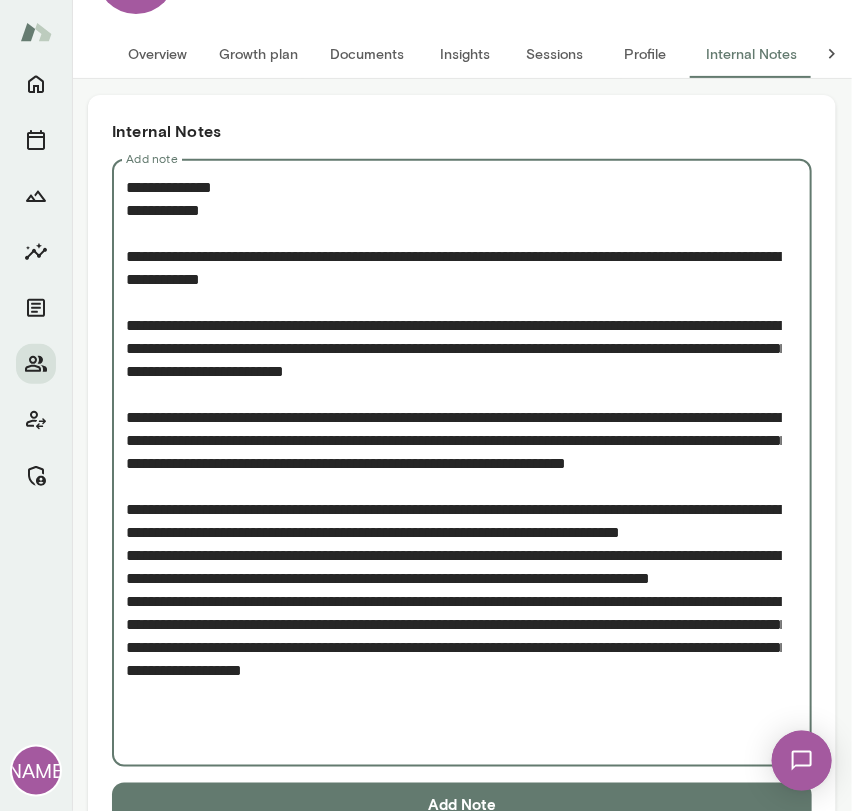 click on "Add note" at bounding box center [454, 463] 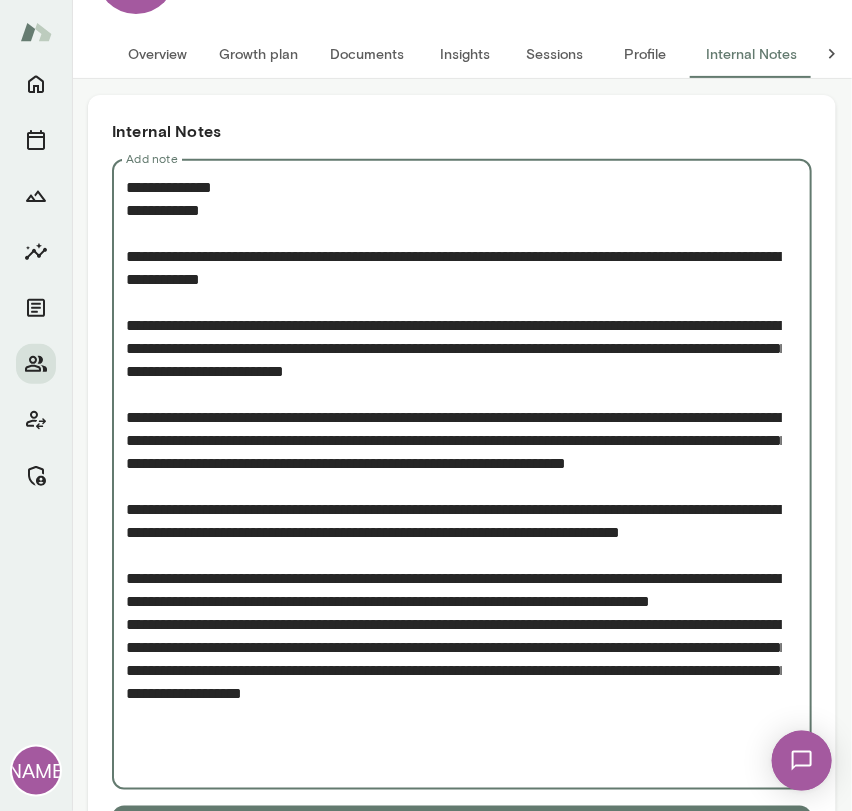 click on "Add note" at bounding box center [454, 475] 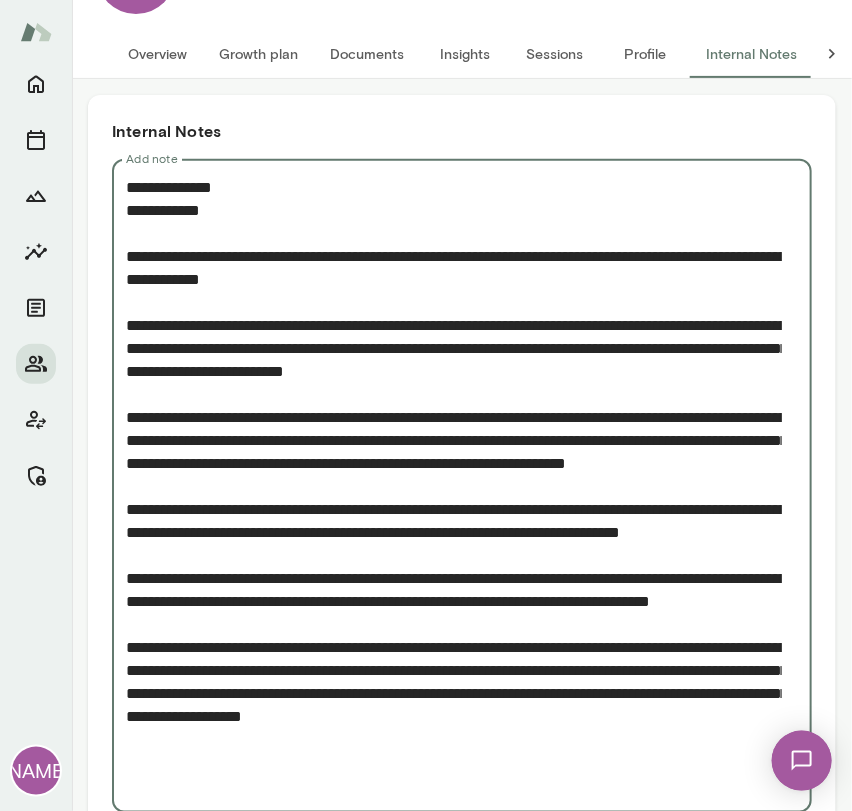 click on "Add note" at bounding box center [454, 486] 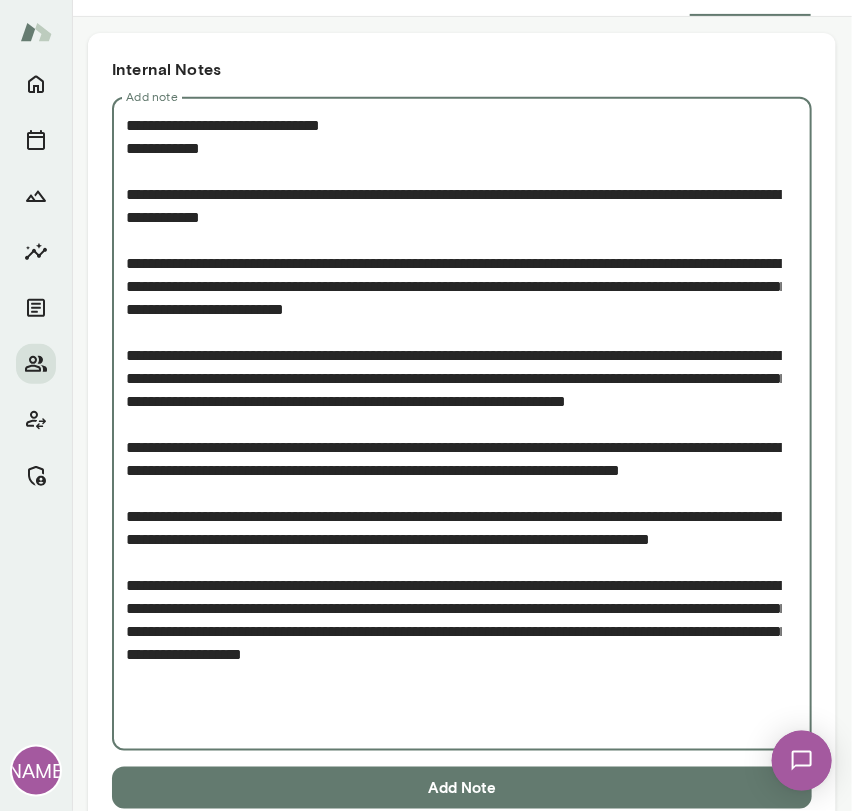 scroll, scrollTop: 206, scrollLeft: 0, axis: vertical 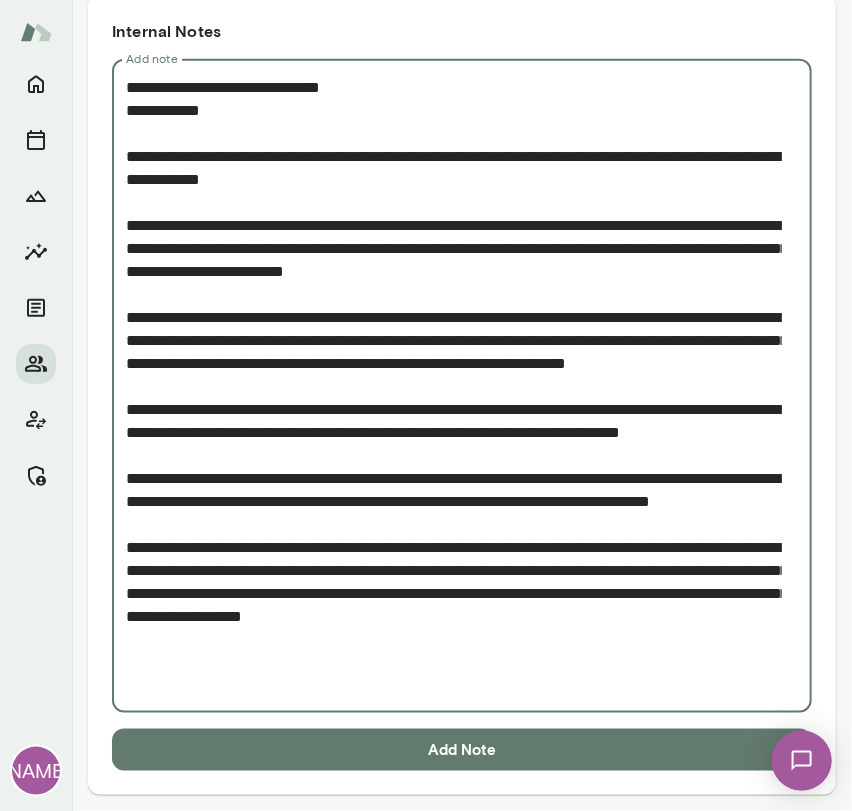 type on "**********" 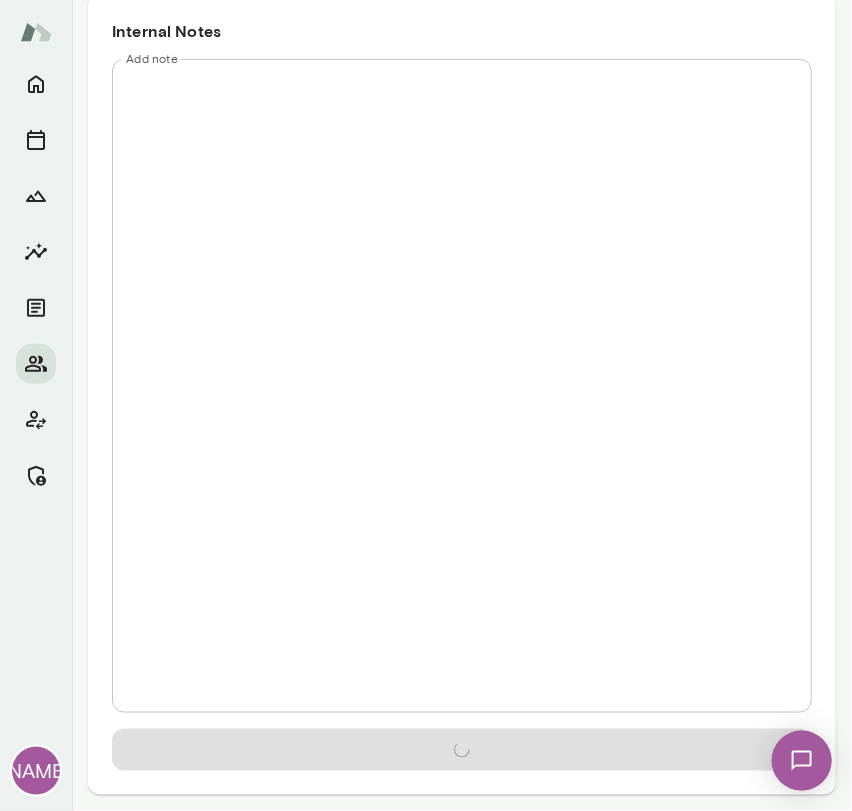 scroll, scrollTop: 0, scrollLeft: 0, axis: both 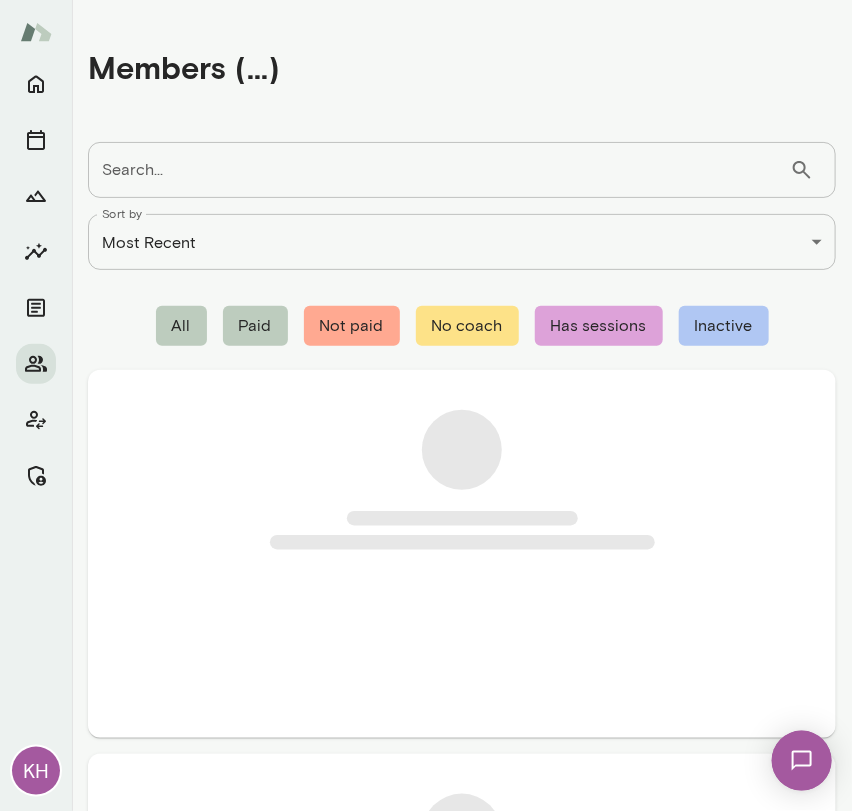 click on "Search..." at bounding box center (439, 170) 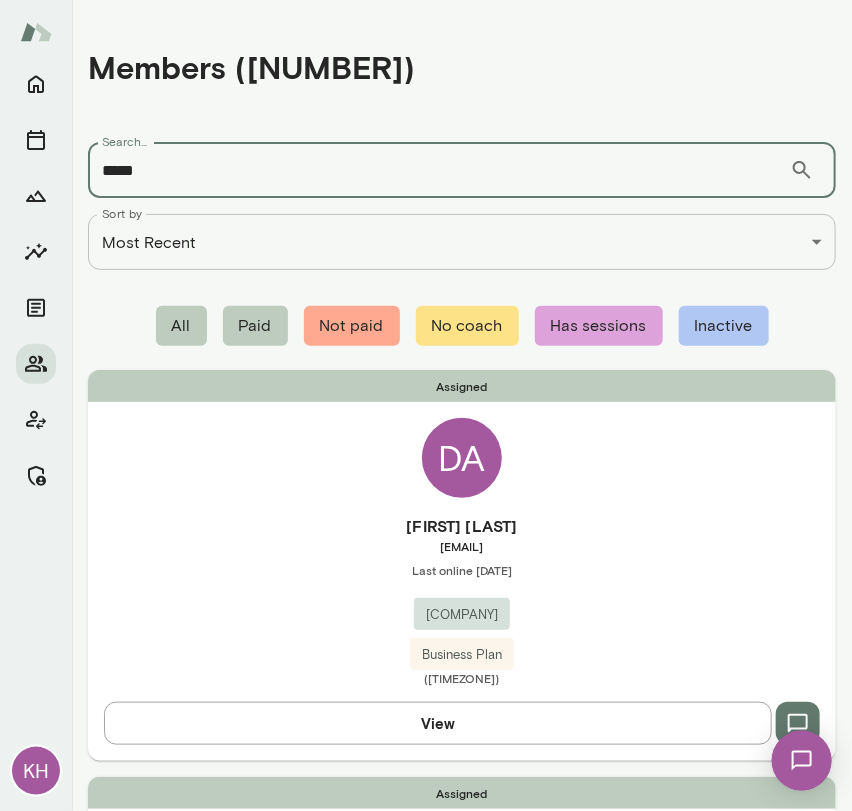 type on "*****" 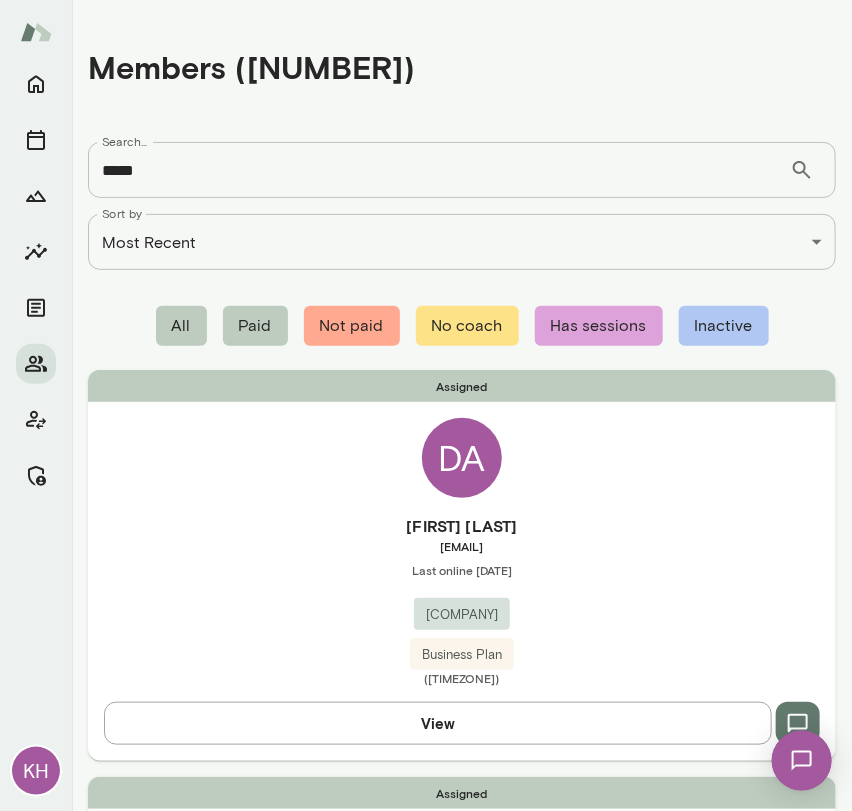 click on "Assigned DA [FIRST] [LAST] [EMAIL] Last online [DATE] [COMPANY] Business Plan ([TIMEZONE]) View" at bounding box center (462, 565) 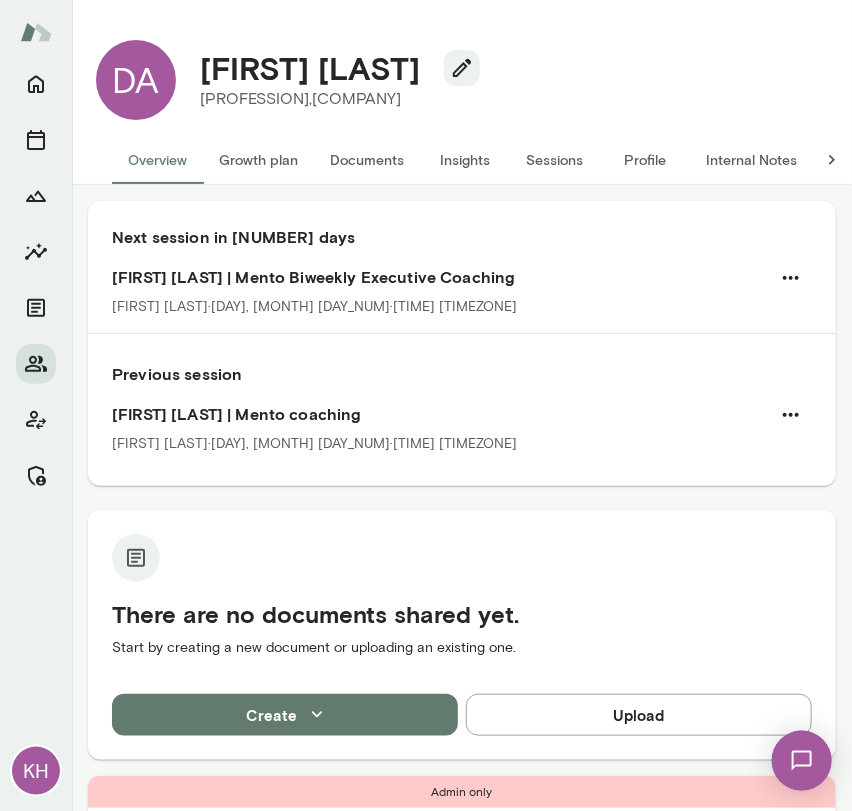 click on "Sessions" at bounding box center [555, 160] 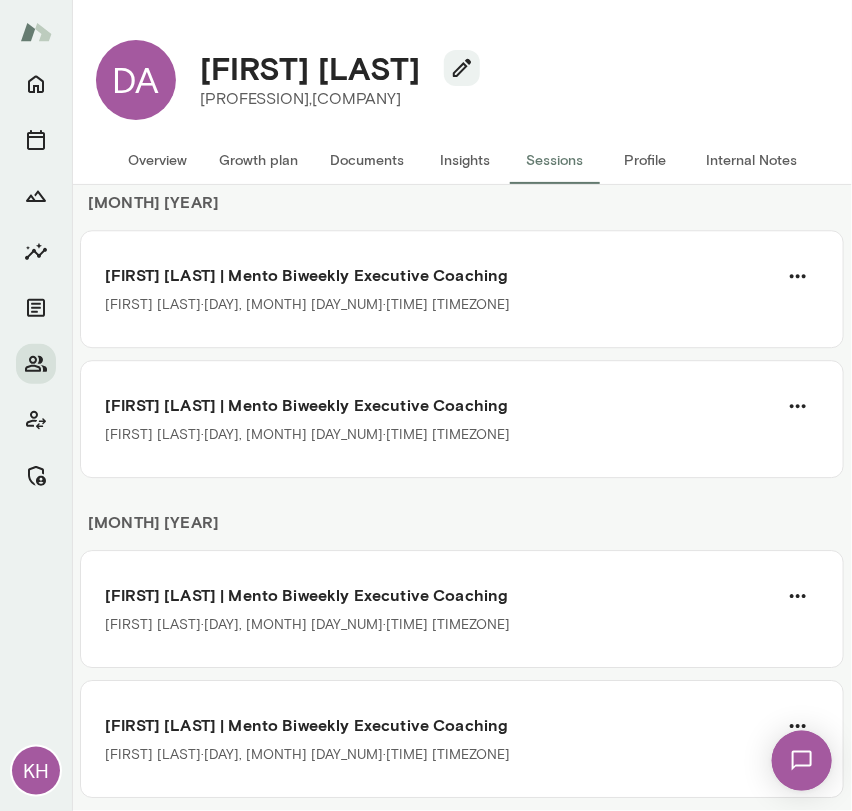 scroll, scrollTop: 969, scrollLeft: 0, axis: vertical 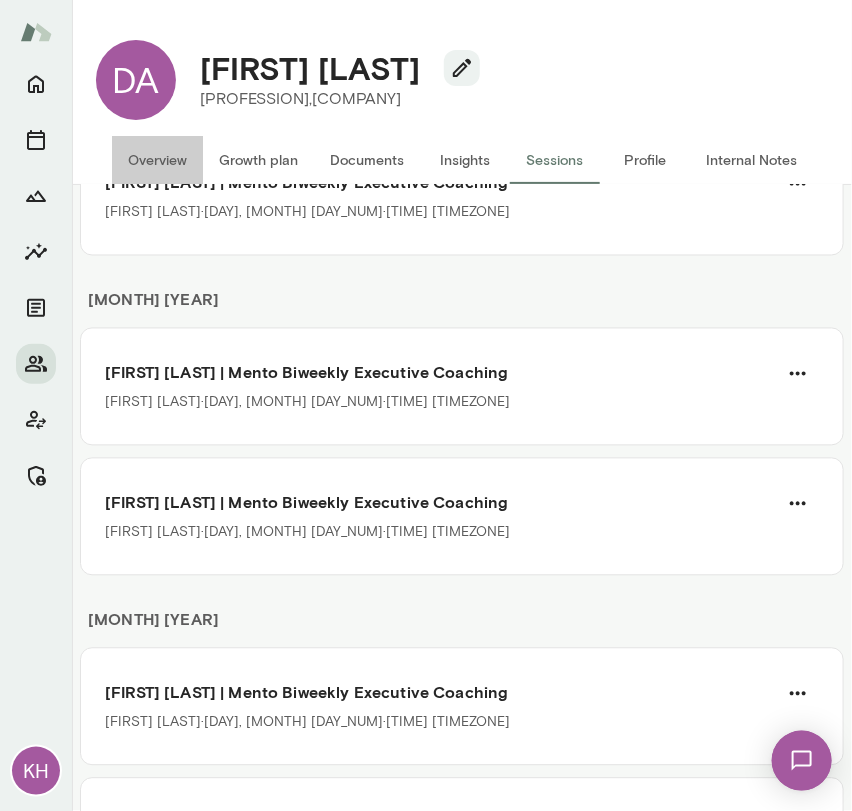 click on "Overview" at bounding box center [157, 160] 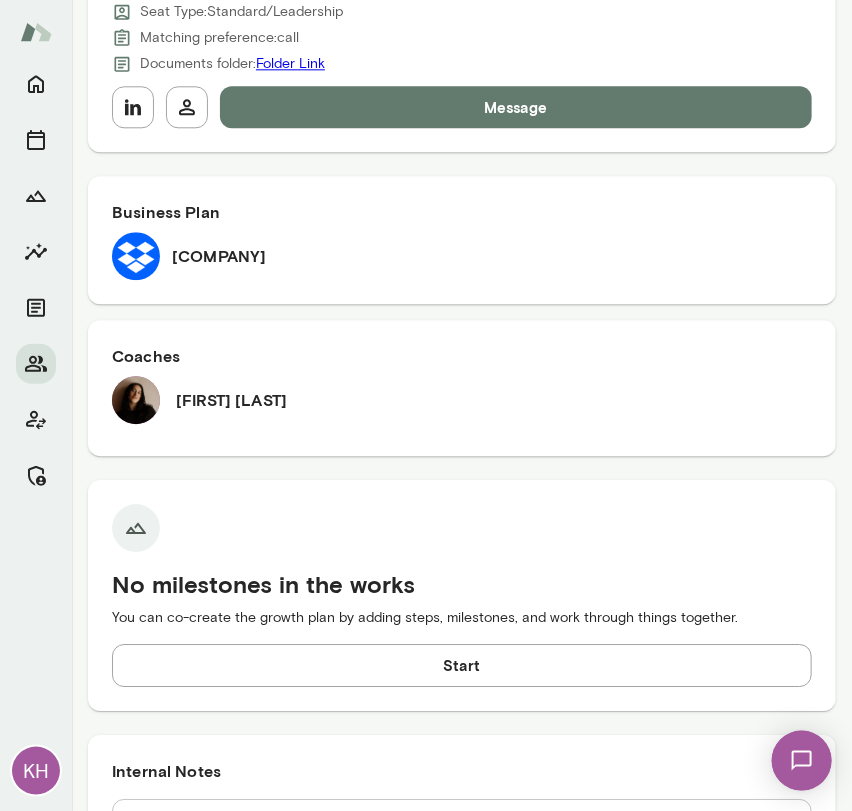 scroll, scrollTop: 0, scrollLeft: 0, axis: both 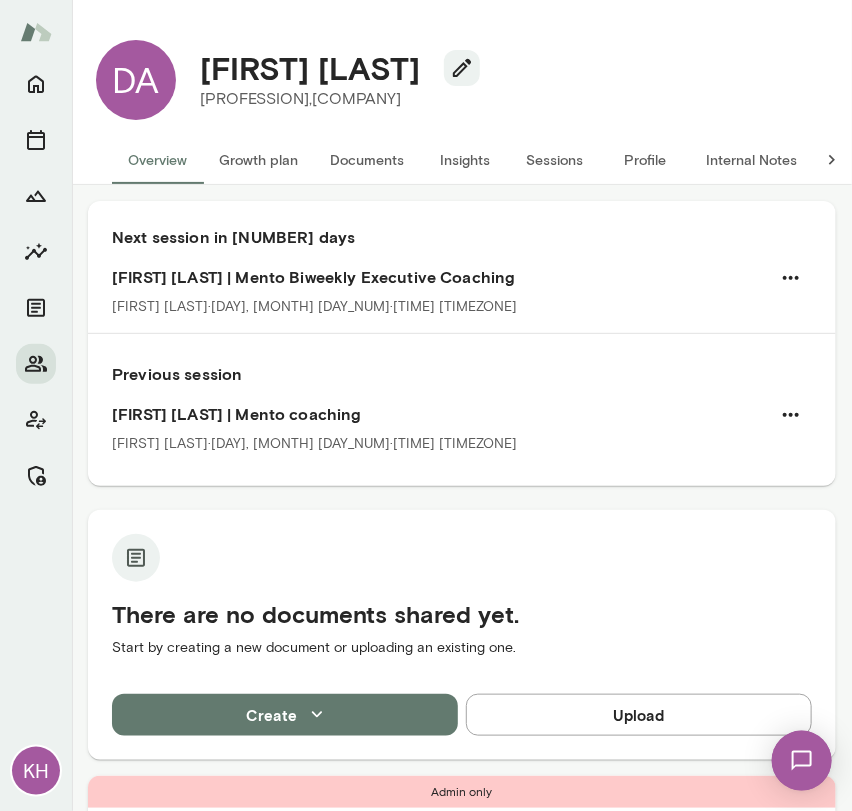 click on "Internal Notes" at bounding box center (751, 160) 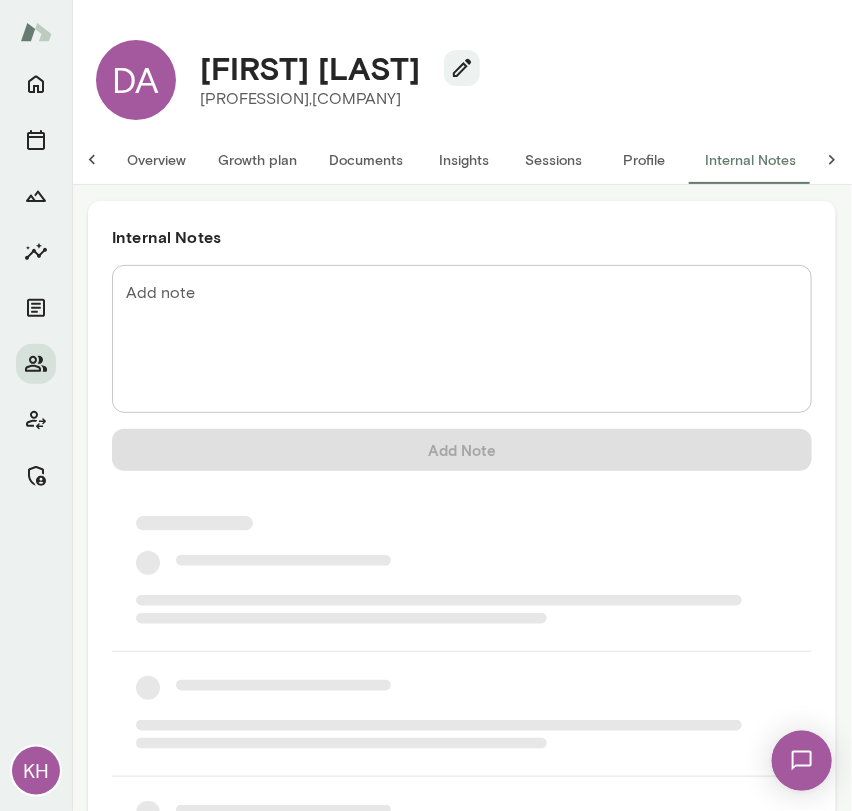 scroll, scrollTop: 0, scrollLeft: 16, axis: horizontal 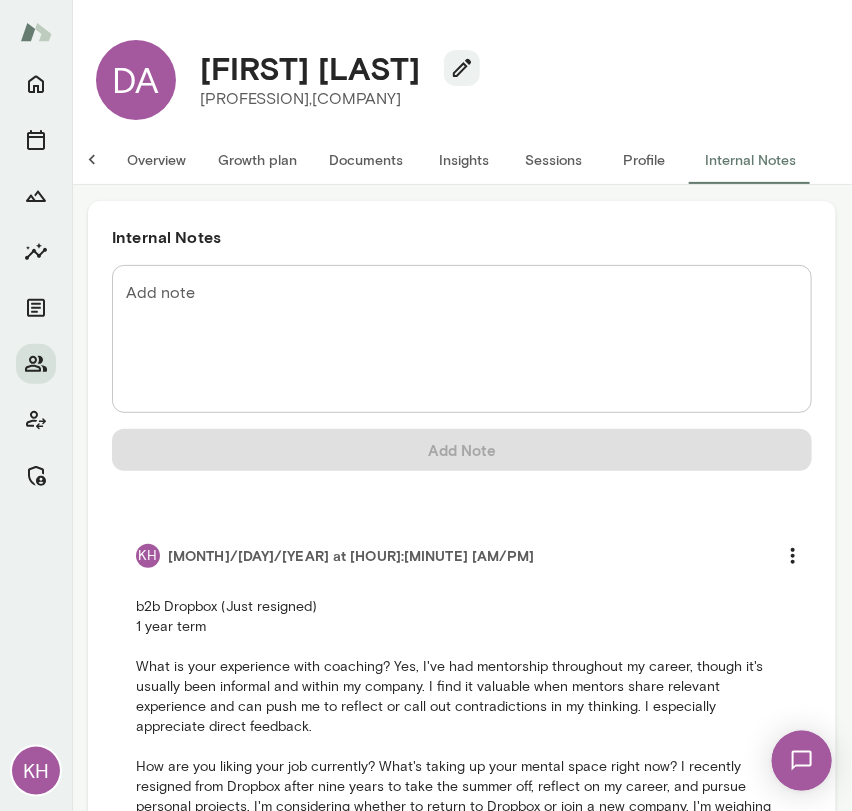 click on "Add note" at bounding box center (462, 339) 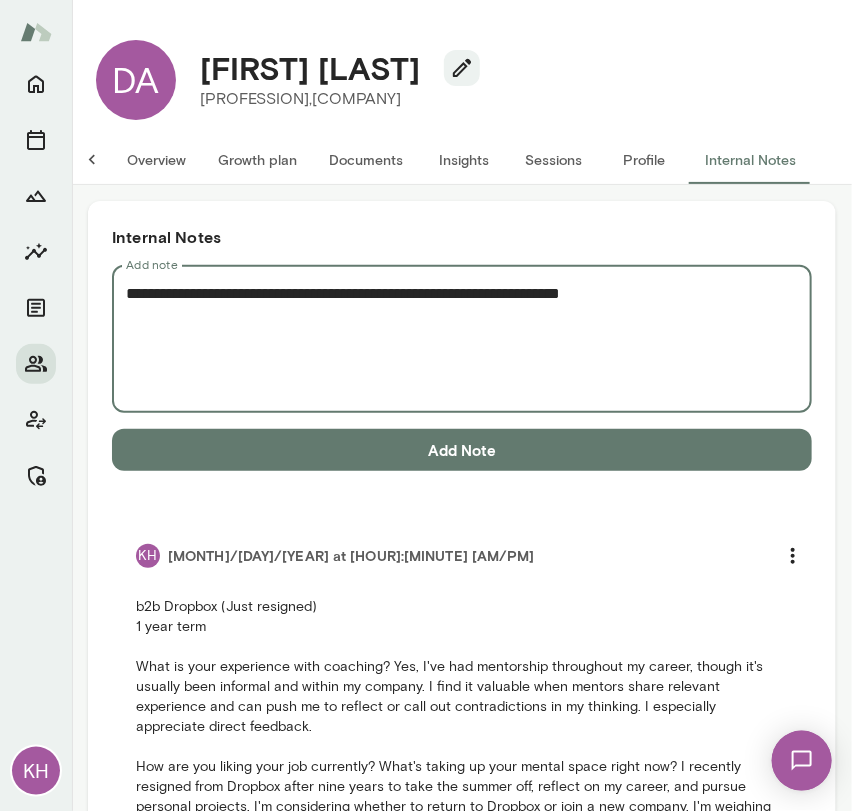 click on "**********" at bounding box center [454, 339] 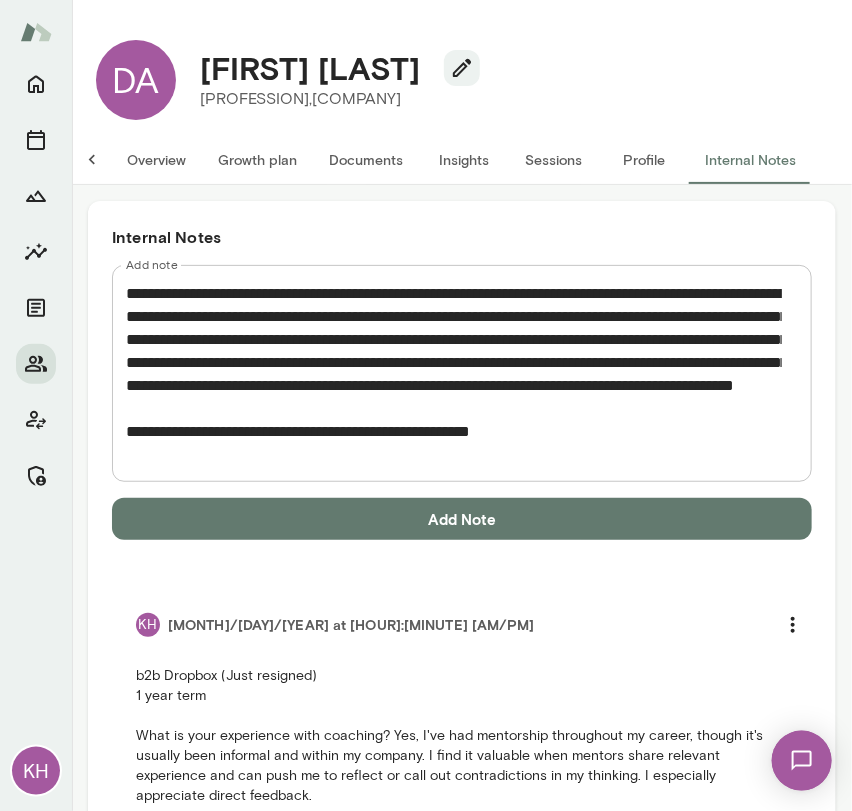 click on "**********" at bounding box center (454, 374) 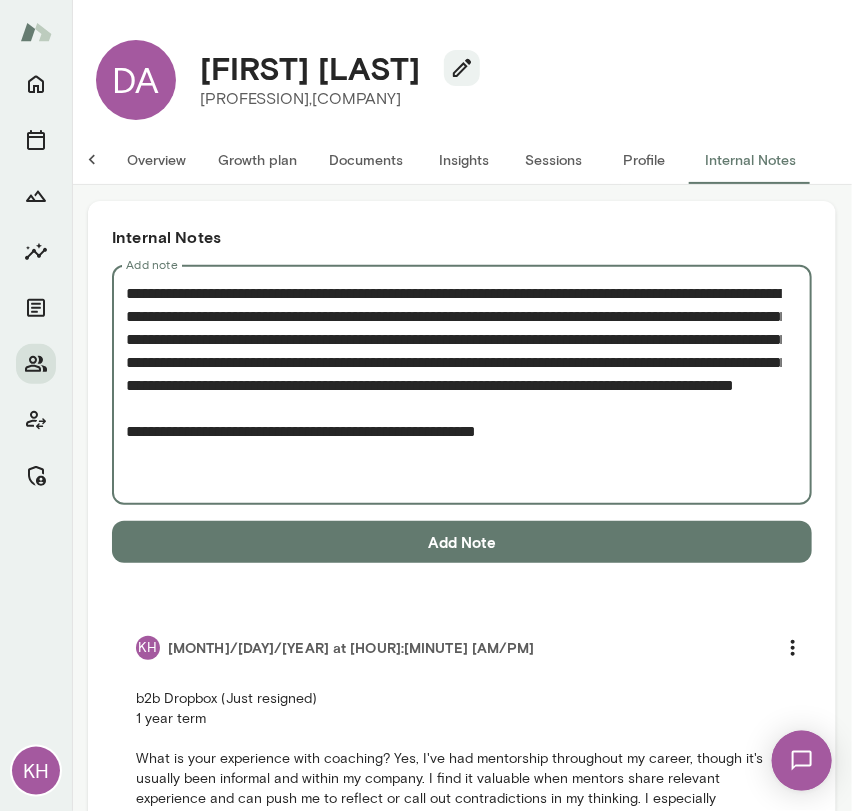 paste on "**********" 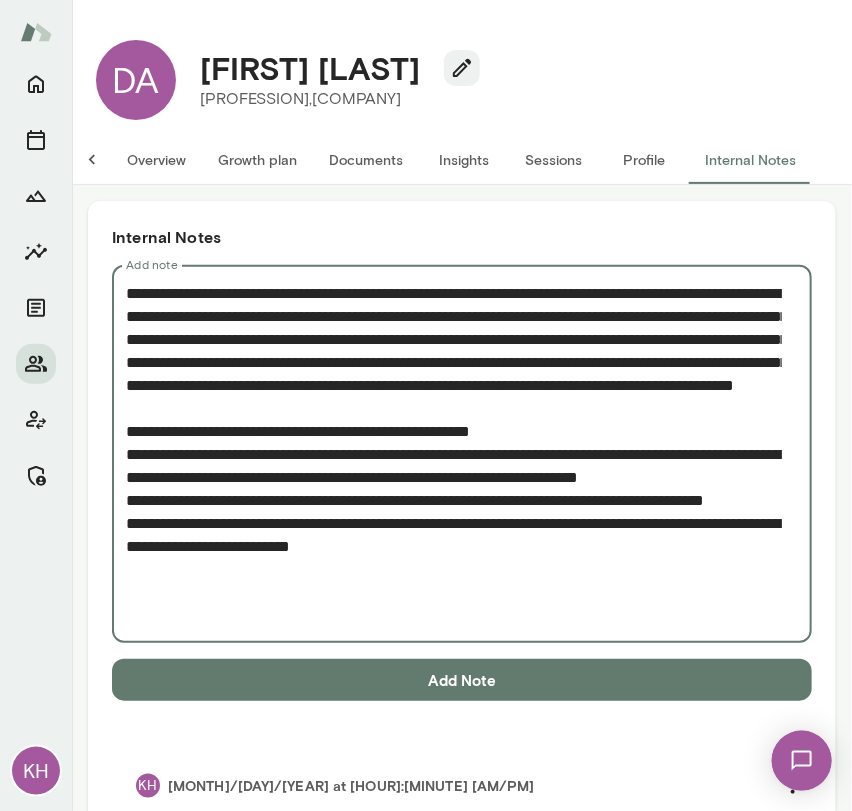 click on "**********" at bounding box center (462, 454) 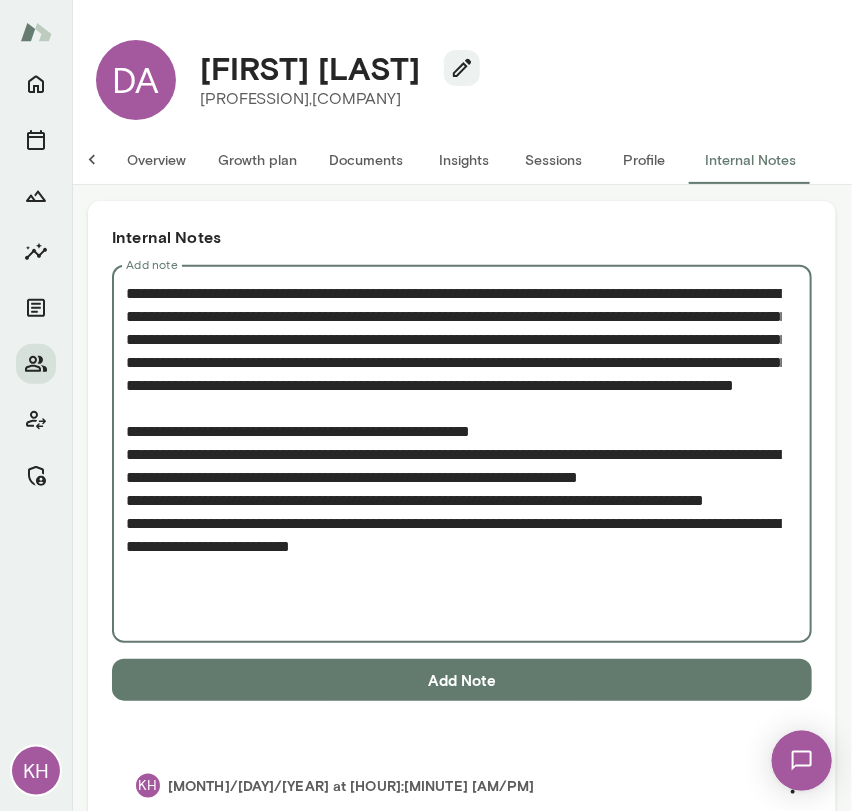 click on "**********" at bounding box center (454, 454) 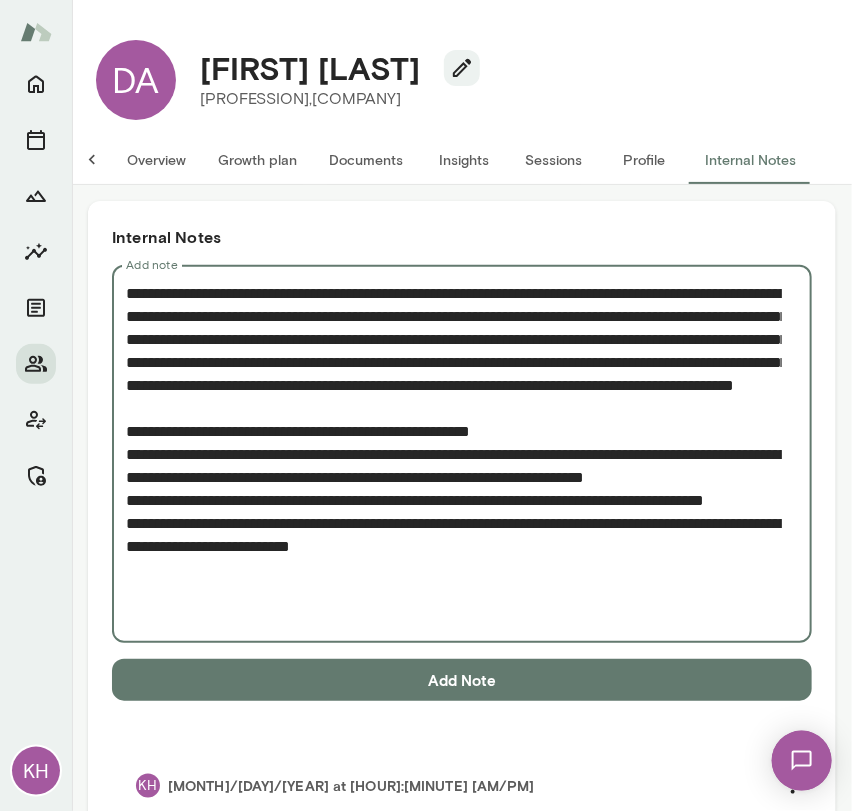 click on "**********" at bounding box center (454, 454) 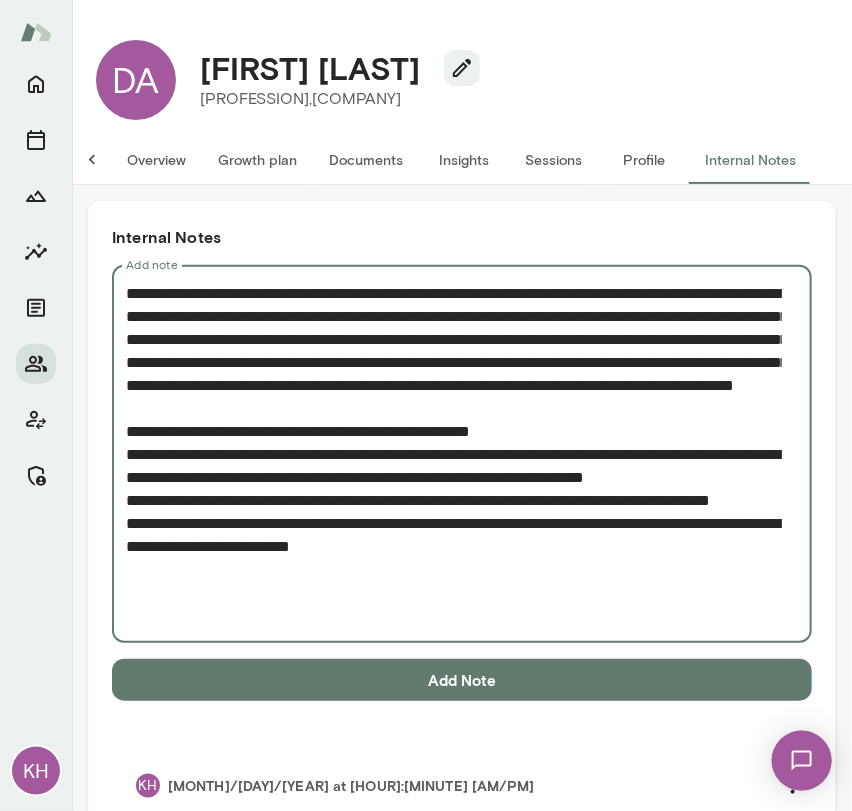 click on "**********" at bounding box center [454, 454] 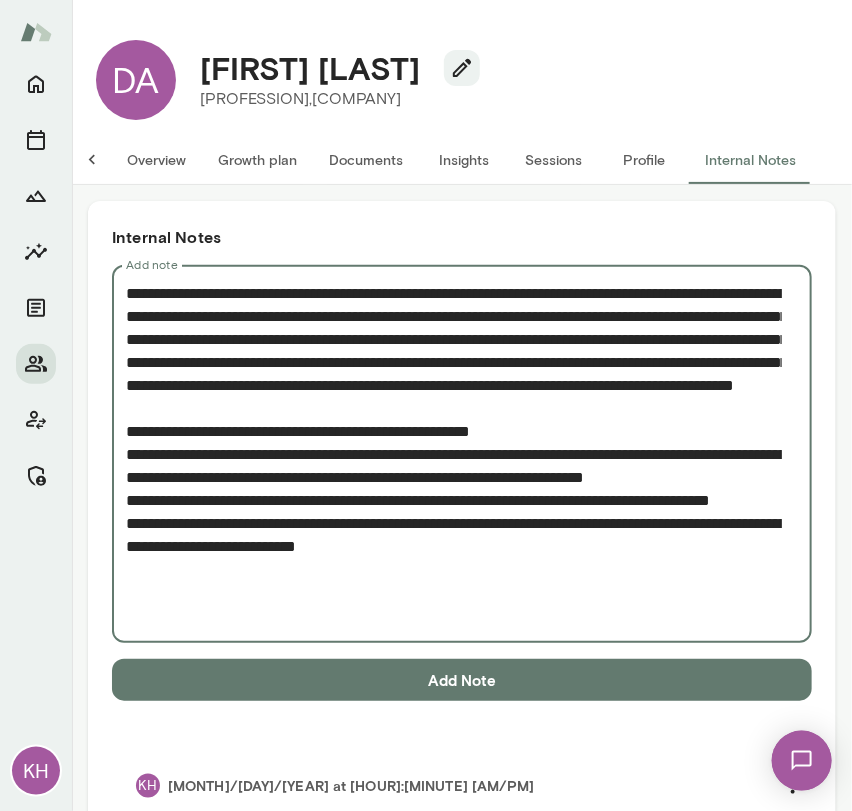 drag, startPoint x: 472, startPoint y: 618, endPoint x: 112, endPoint y: 595, distance: 360.73398 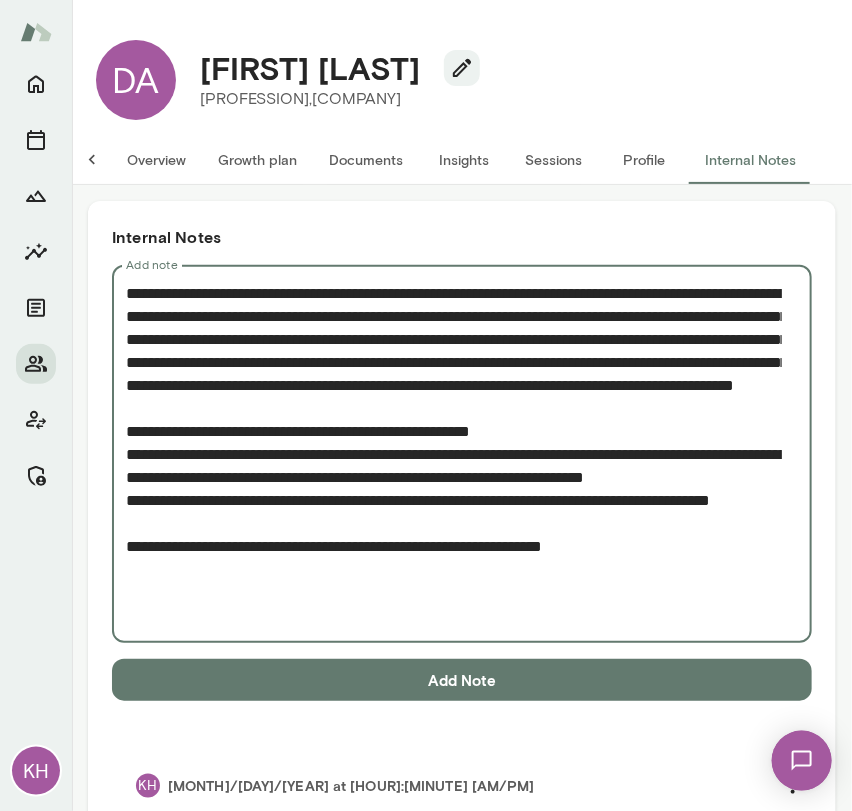 click on "**********" at bounding box center [454, 454] 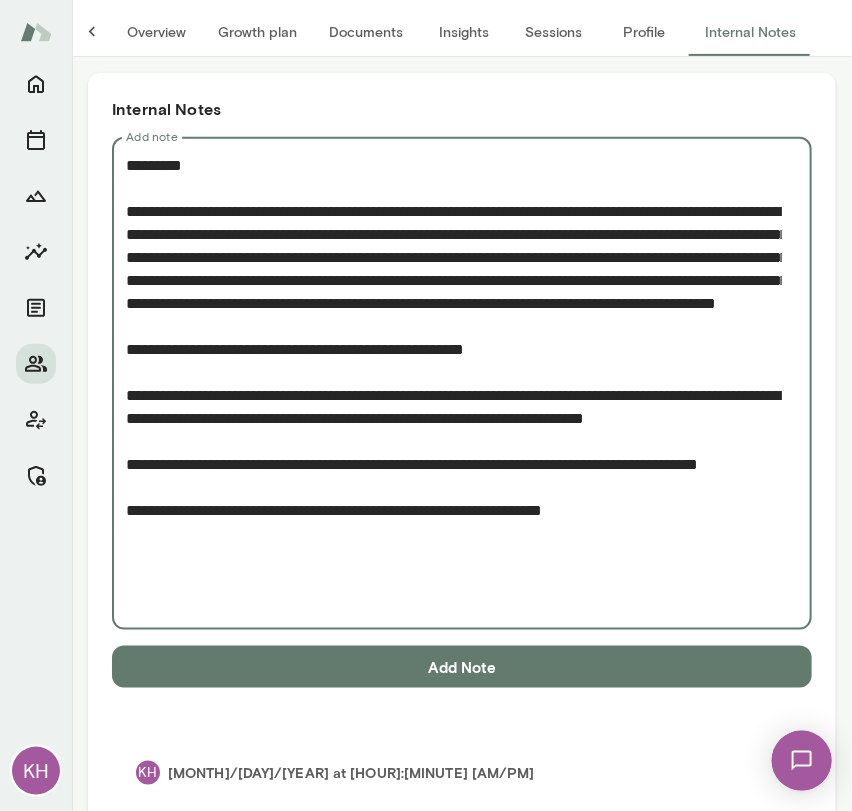 scroll, scrollTop: 132, scrollLeft: 0, axis: vertical 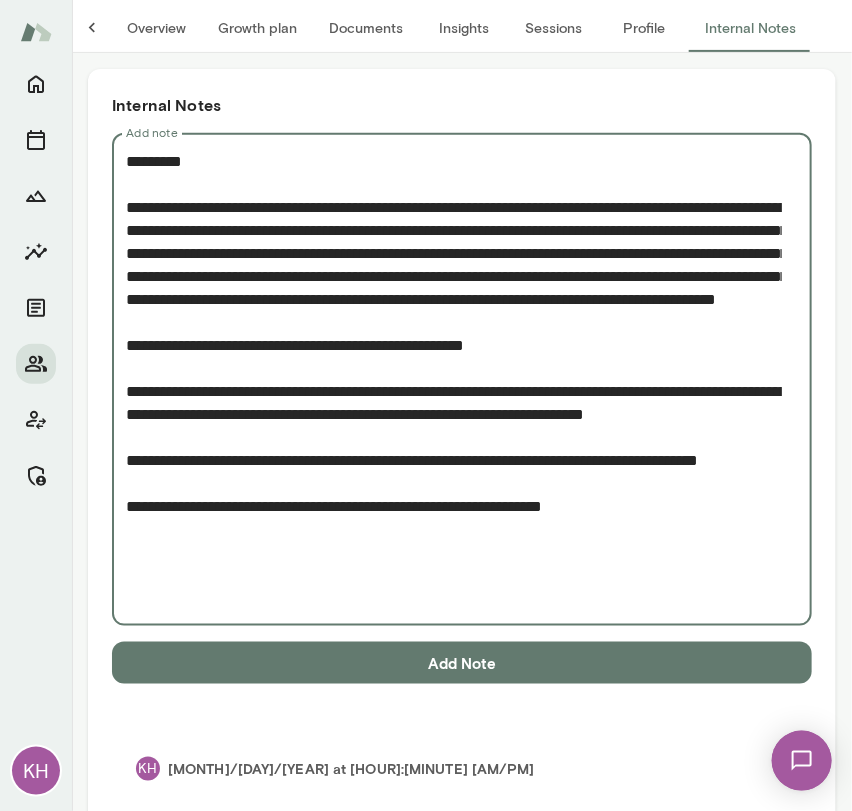 type on "**********" 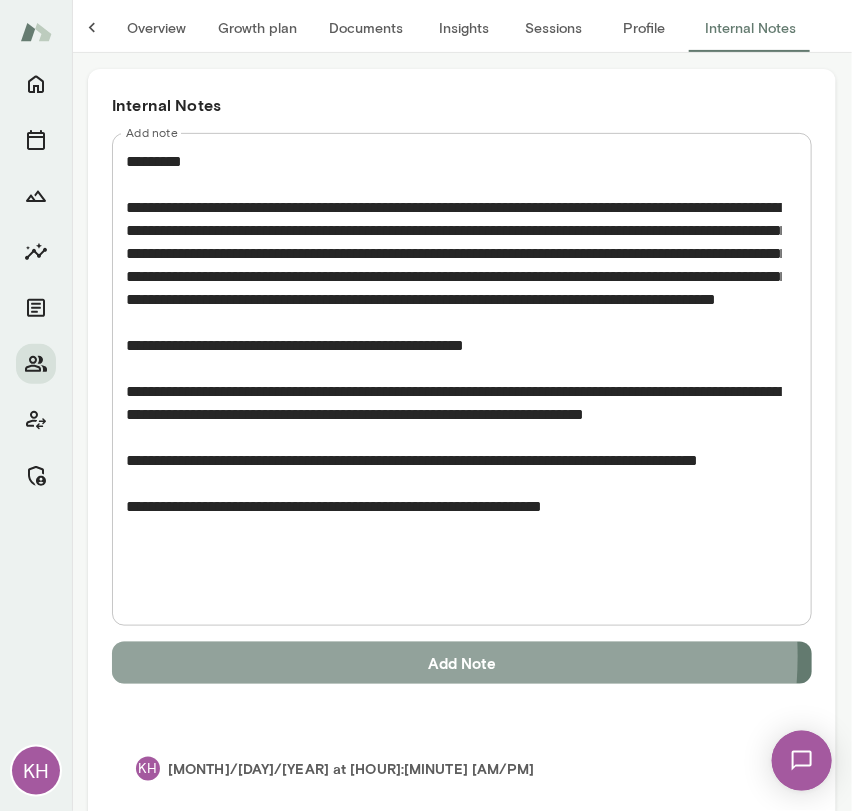 click on "Add Note" at bounding box center (462, 663) 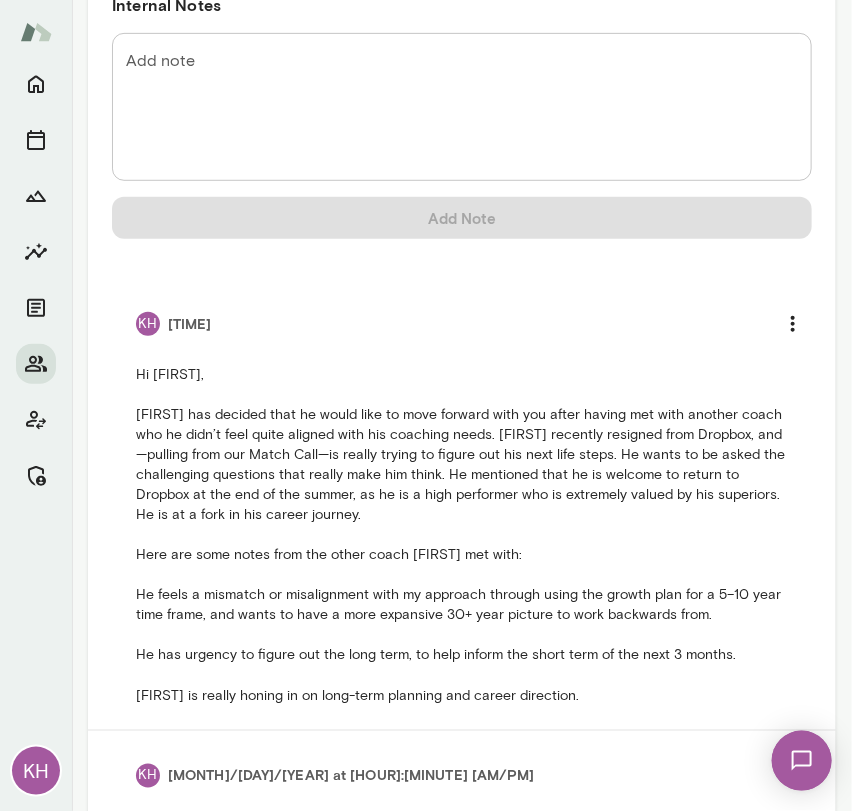 scroll, scrollTop: 0, scrollLeft: 0, axis: both 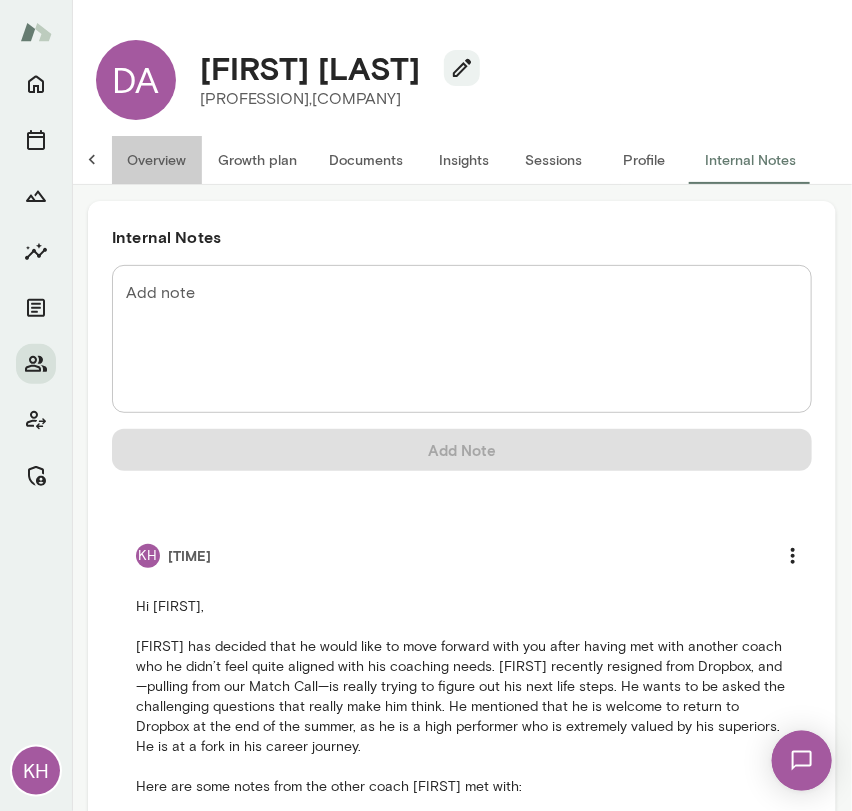 click on "Overview" at bounding box center (156, 160) 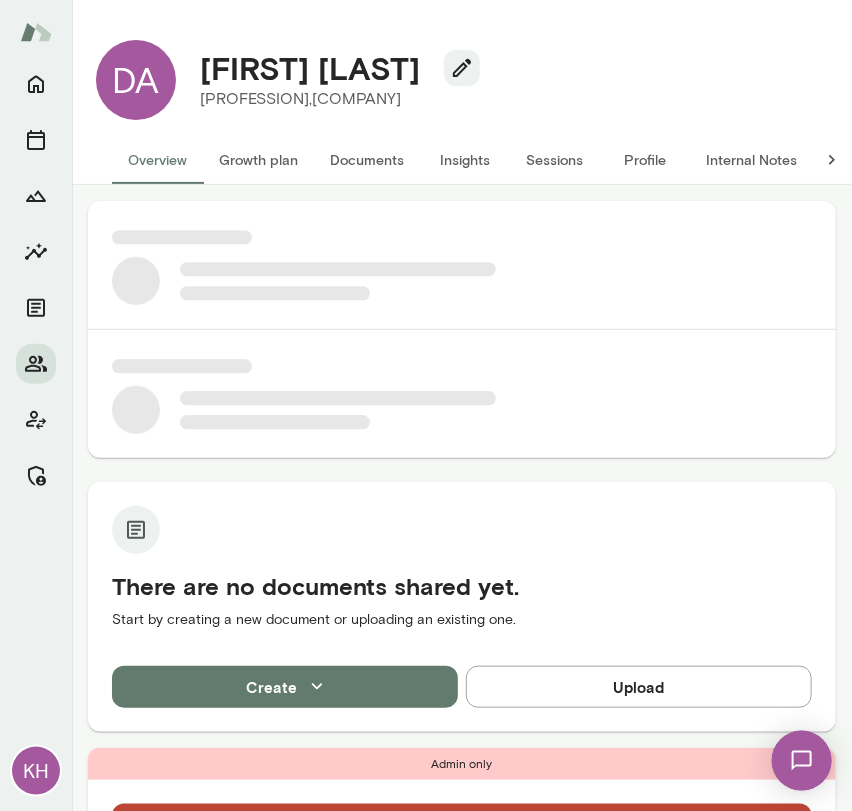 scroll, scrollTop: 0, scrollLeft: 0, axis: both 